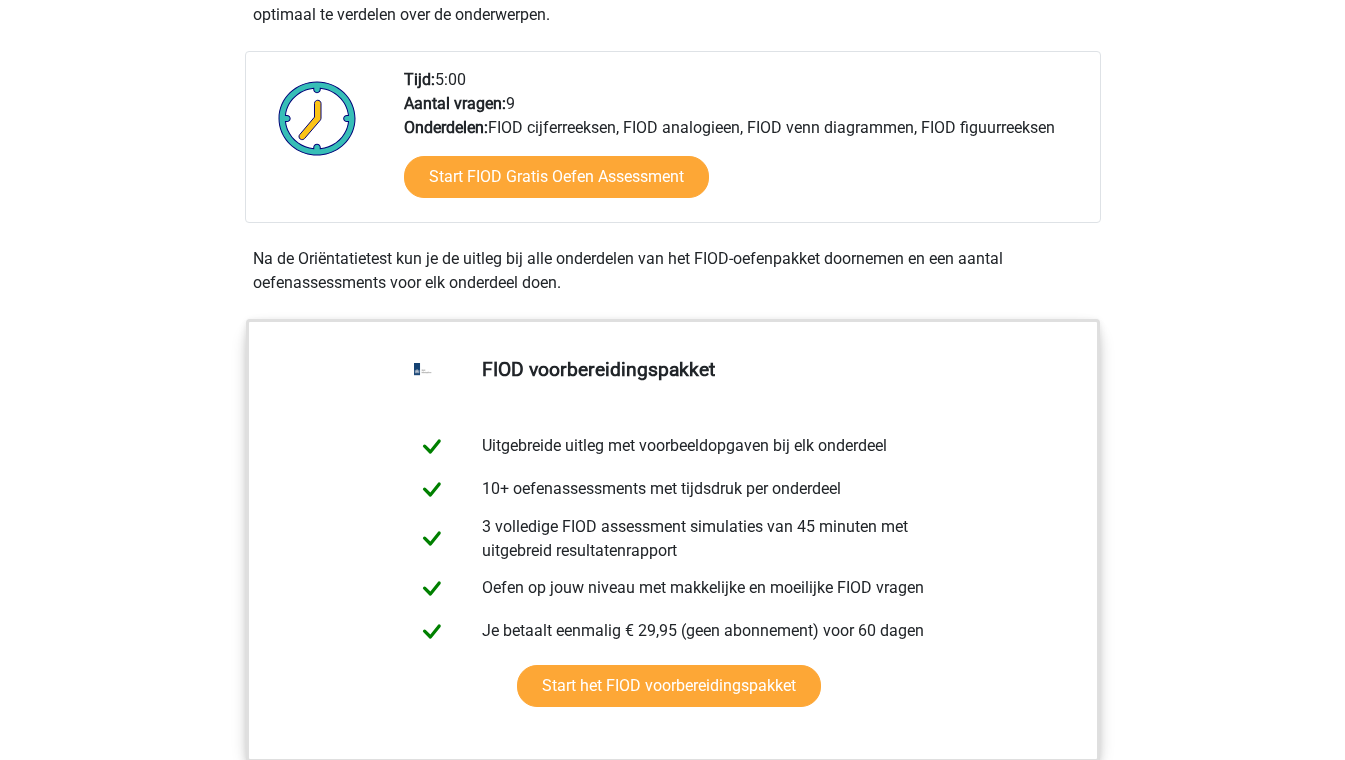 scroll, scrollTop: 621, scrollLeft: 0, axis: vertical 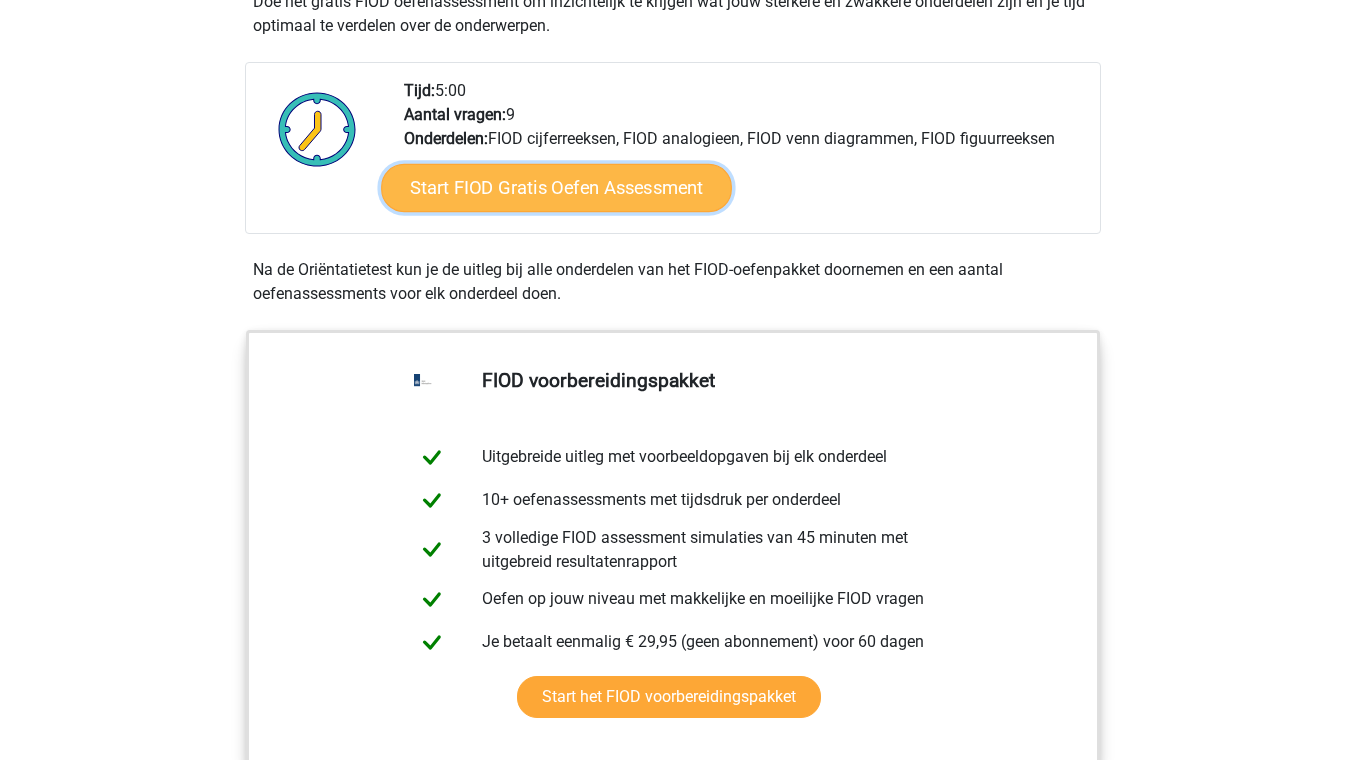 click on "Start FIOD Gratis Oefen Assessment" at bounding box center [556, 188] 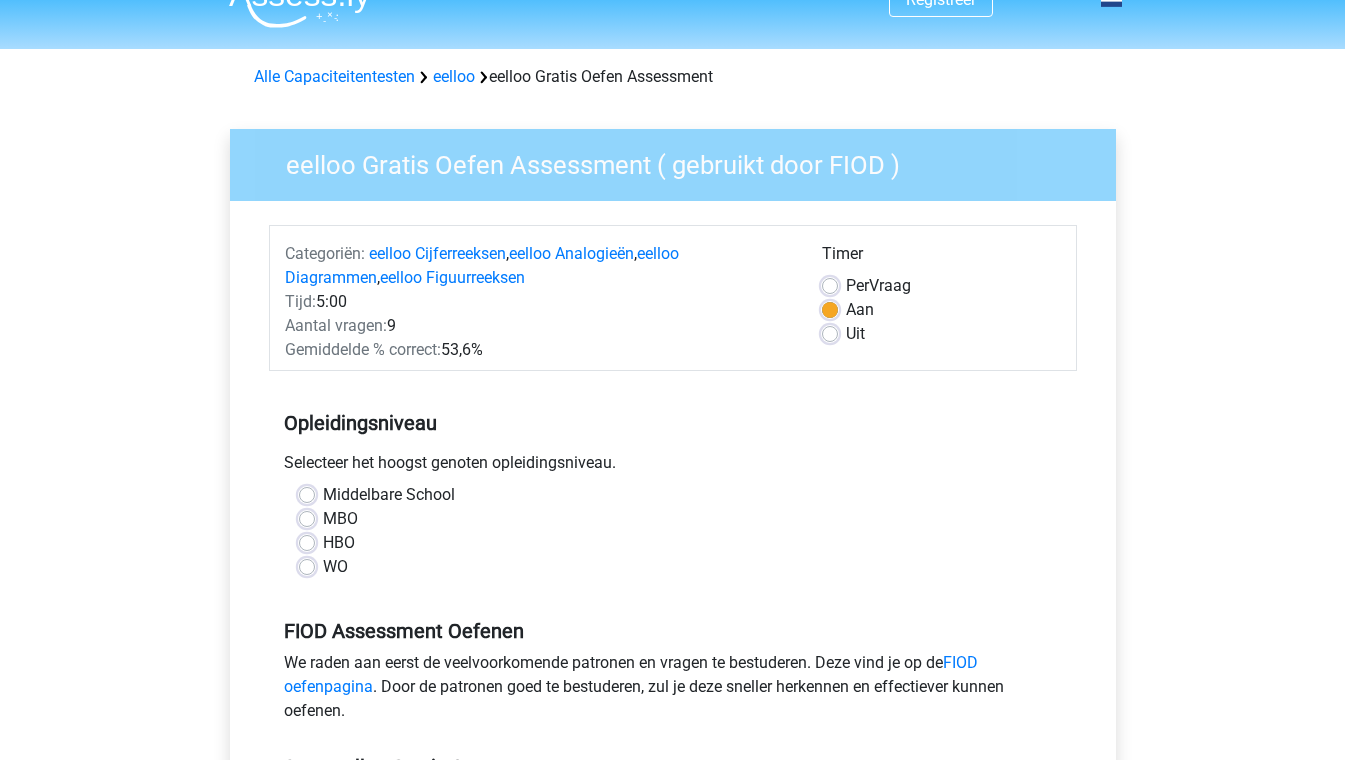 scroll, scrollTop: 55, scrollLeft: 0, axis: vertical 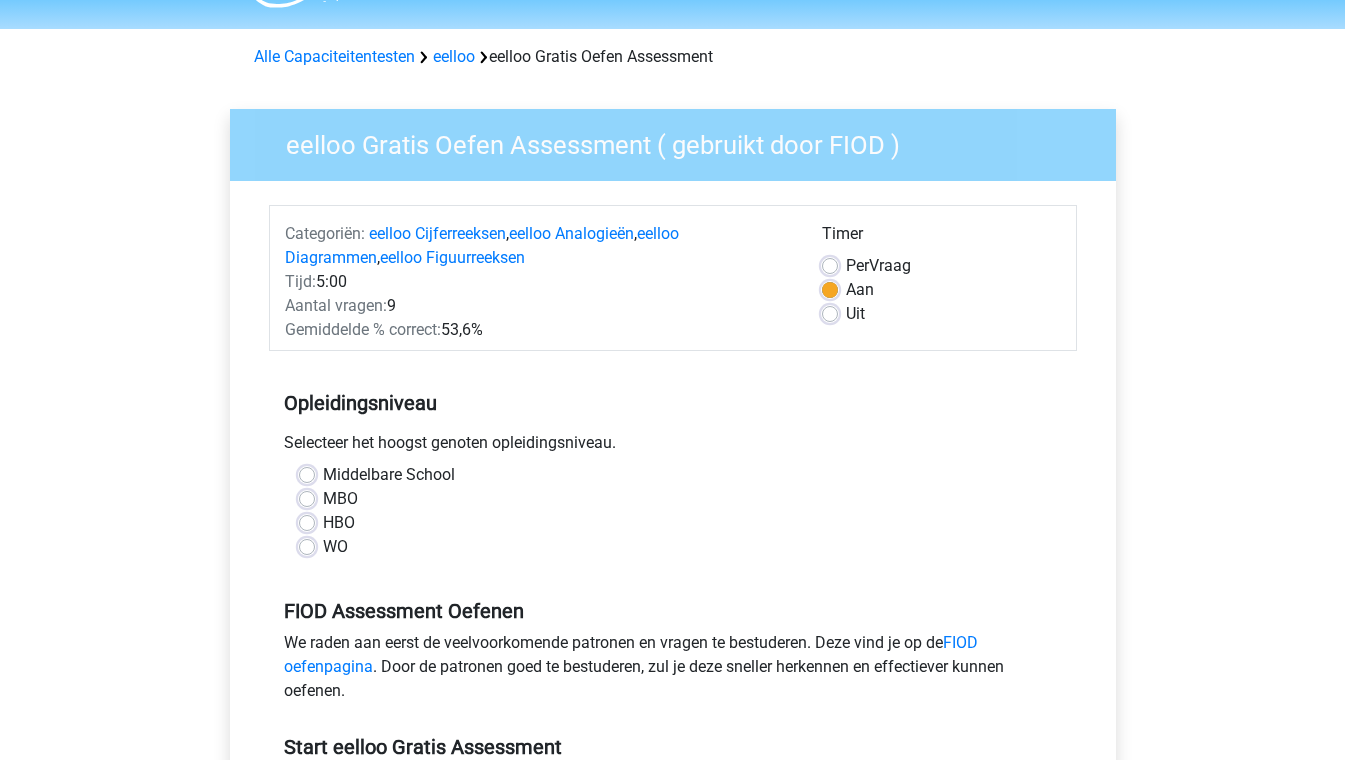click on "WO" at bounding box center [335, 547] 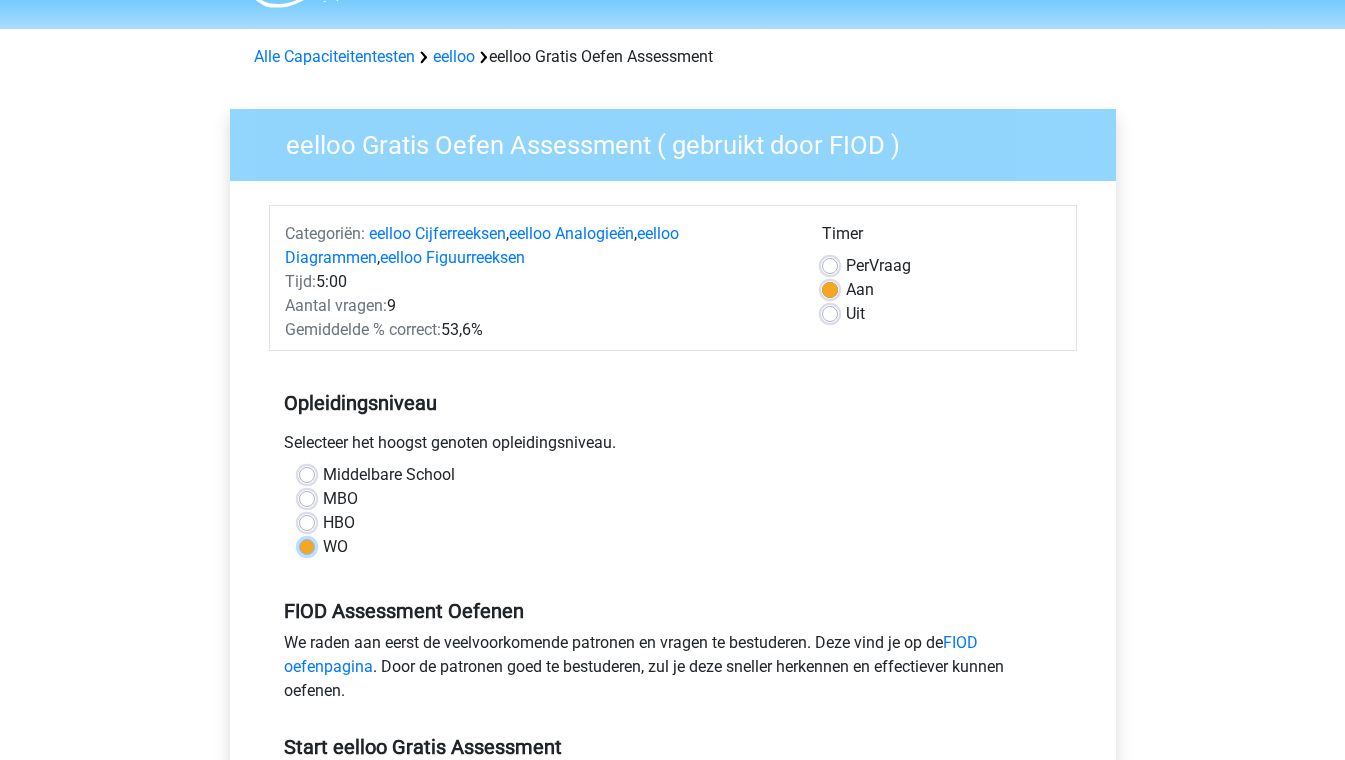 click on "WO" at bounding box center [307, 545] 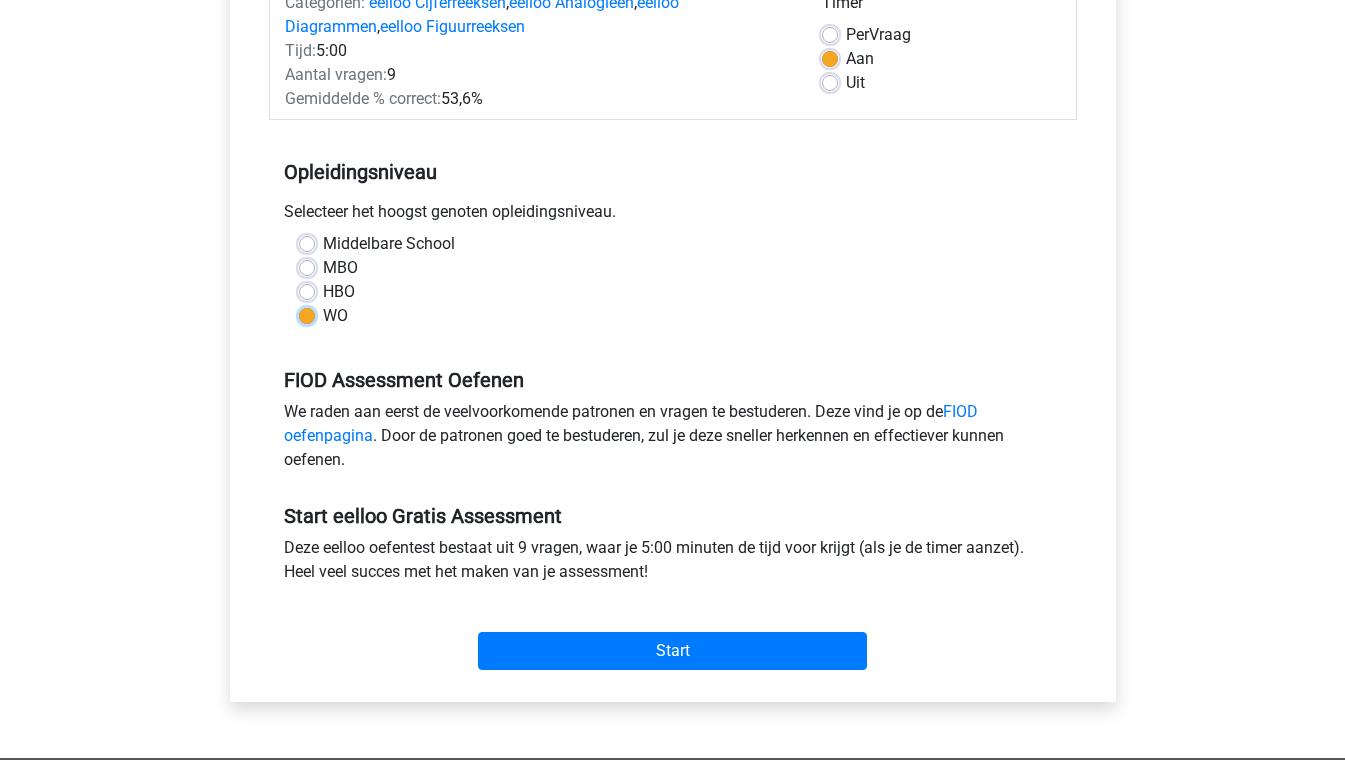 scroll, scrollTop: 308, scrollLeft: 0, axis: vertical 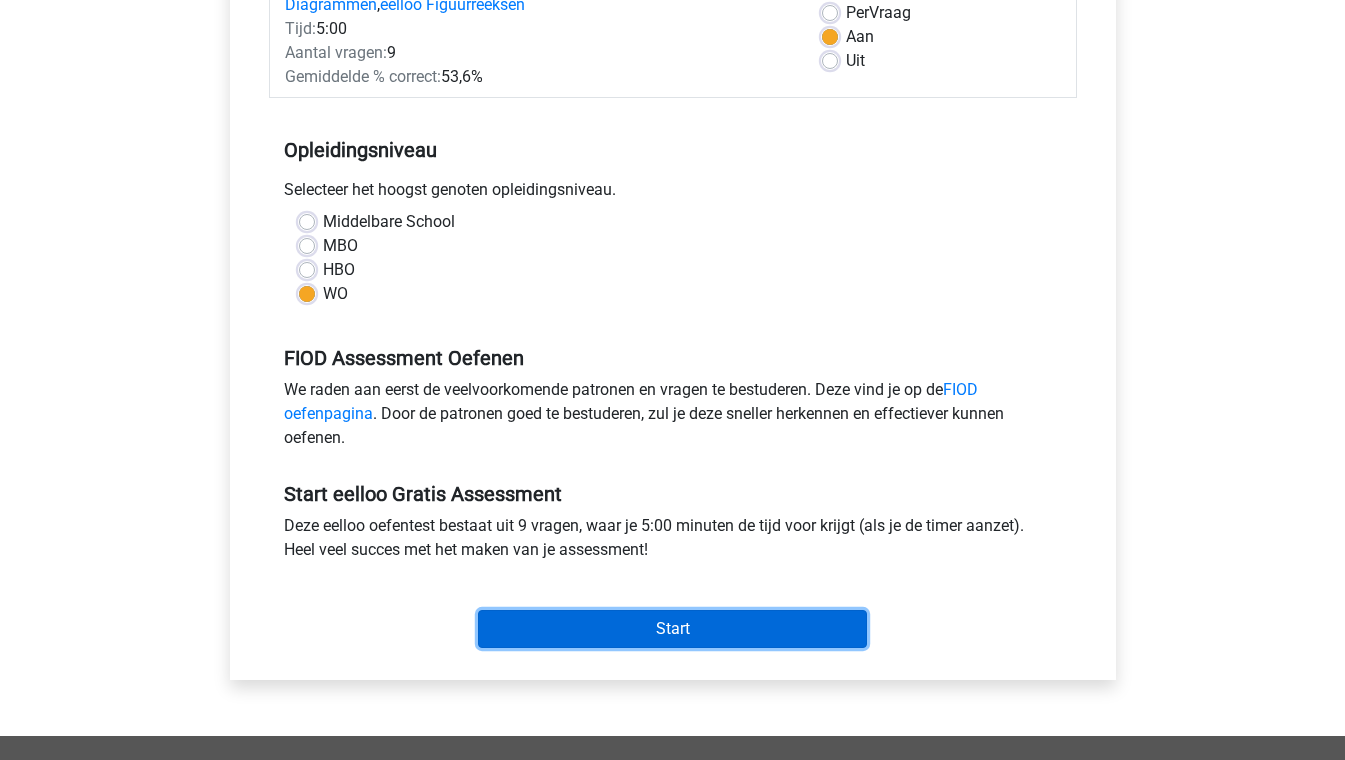 click on "Start" at bounding box center (672, 629) 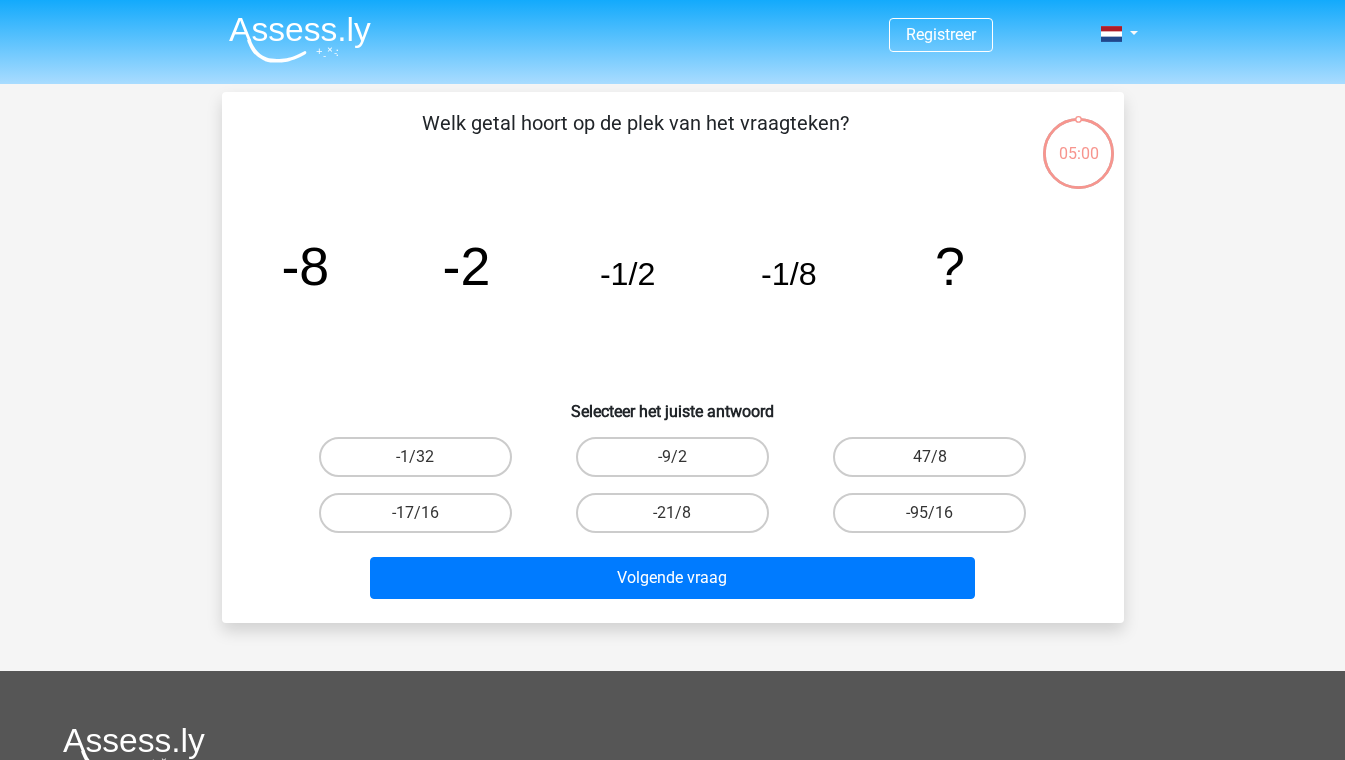 scroll, scrollTop: 0, scrollLeft: 0, axis: both 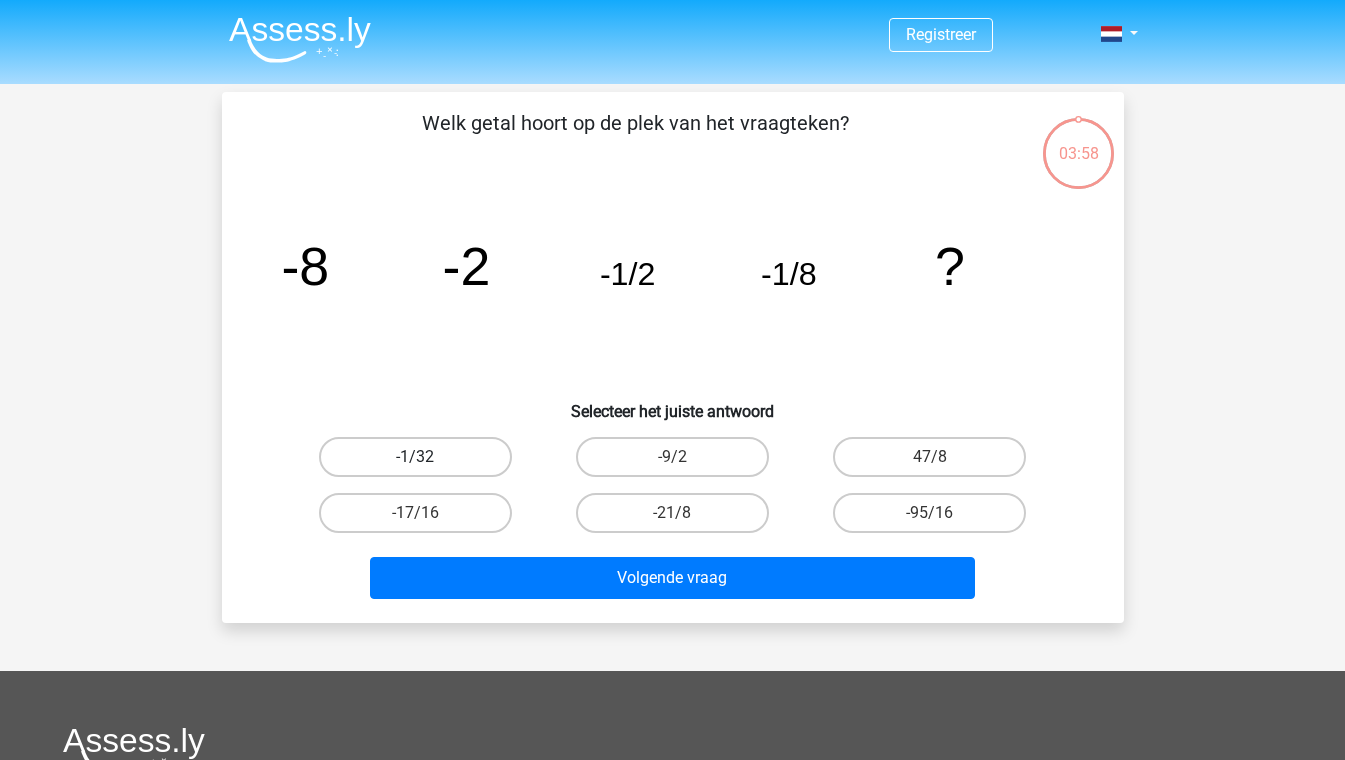 click on "-1/32" at bounding box center [415, 457] 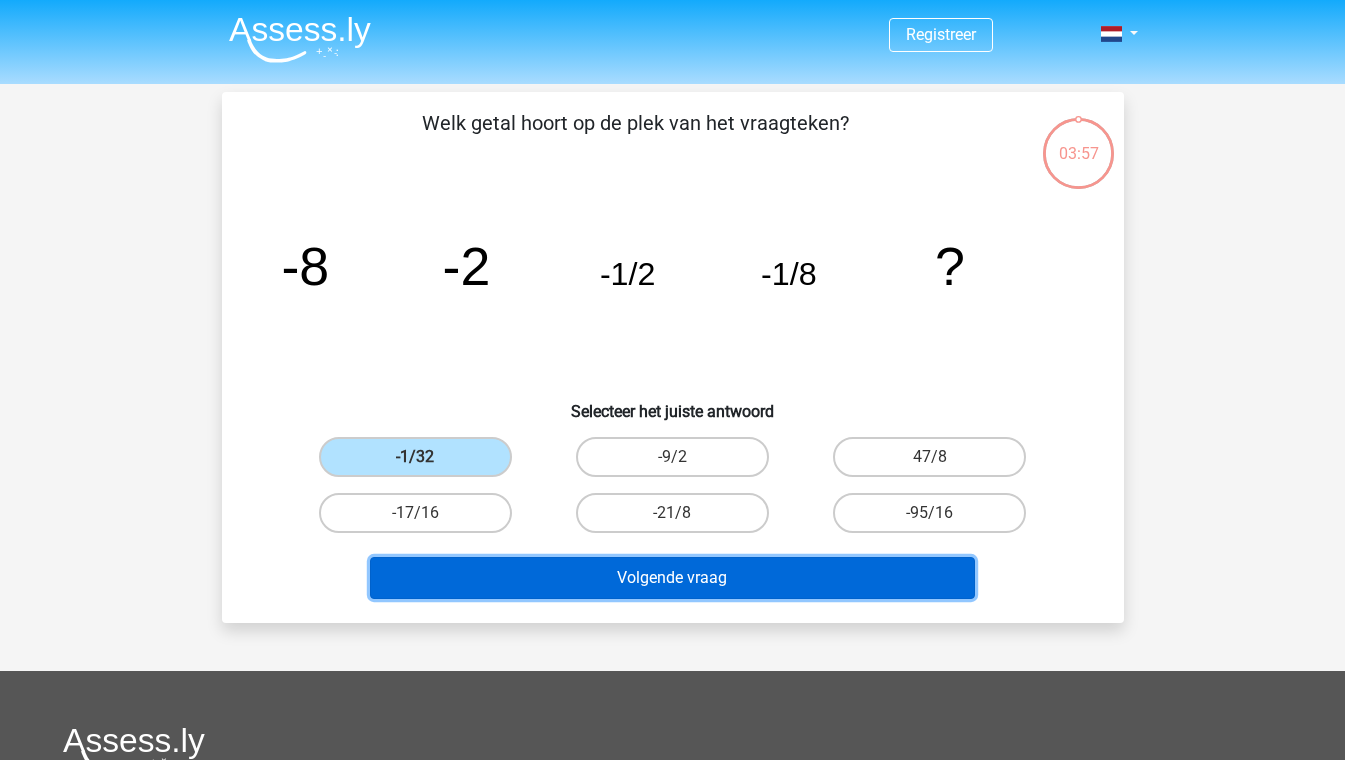 click on "Volgende vraag" at bounding box center (672, 578) 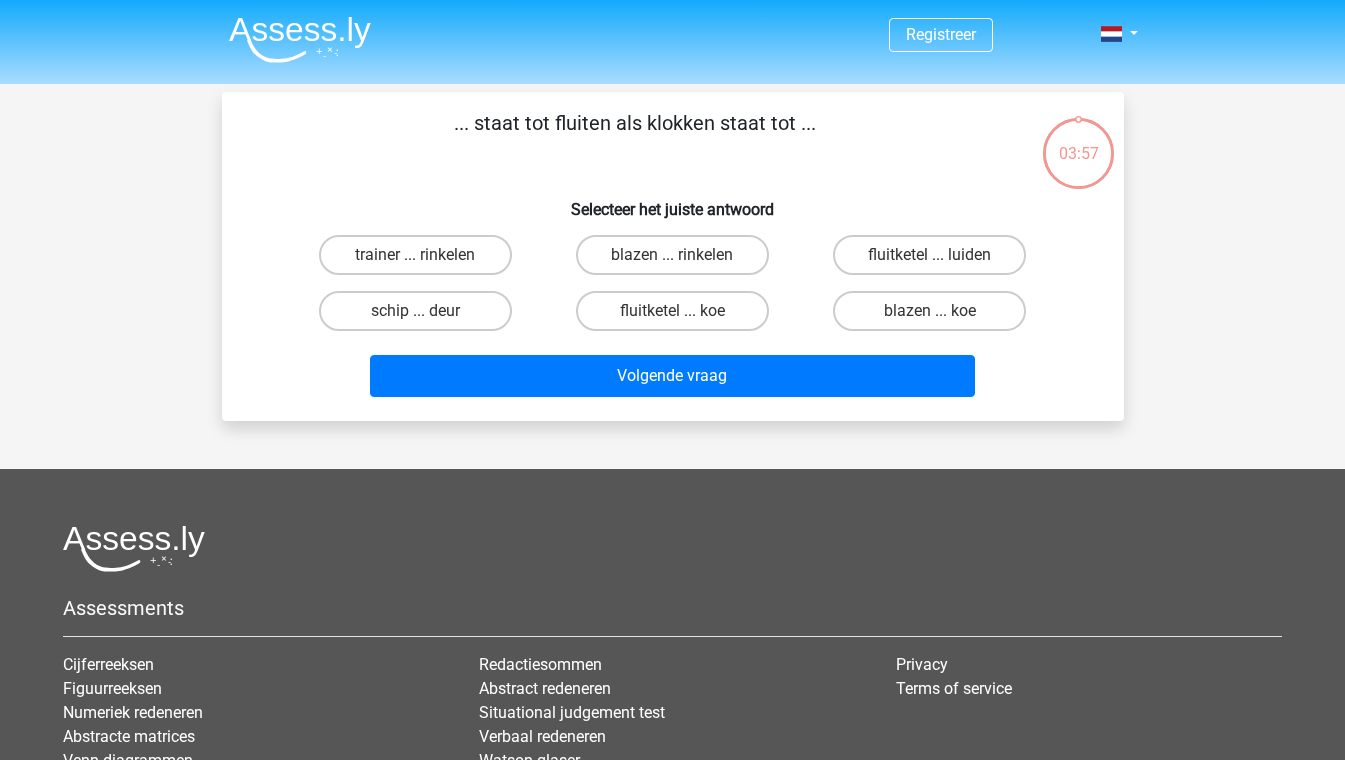 scroll, scrollTop: 92, scrollLeft: 0, axis: vertical 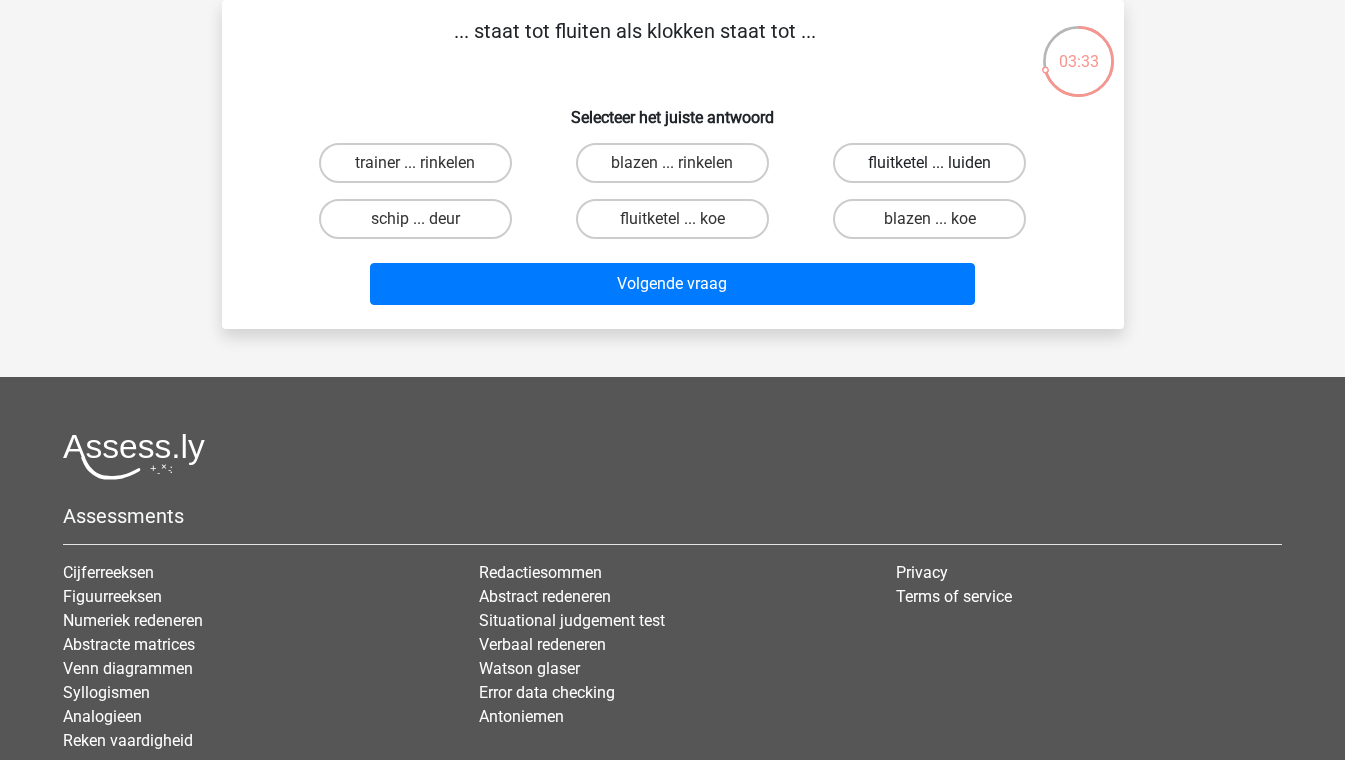 click on "fluitketel ... luiden" at bounding box center (929, 163) 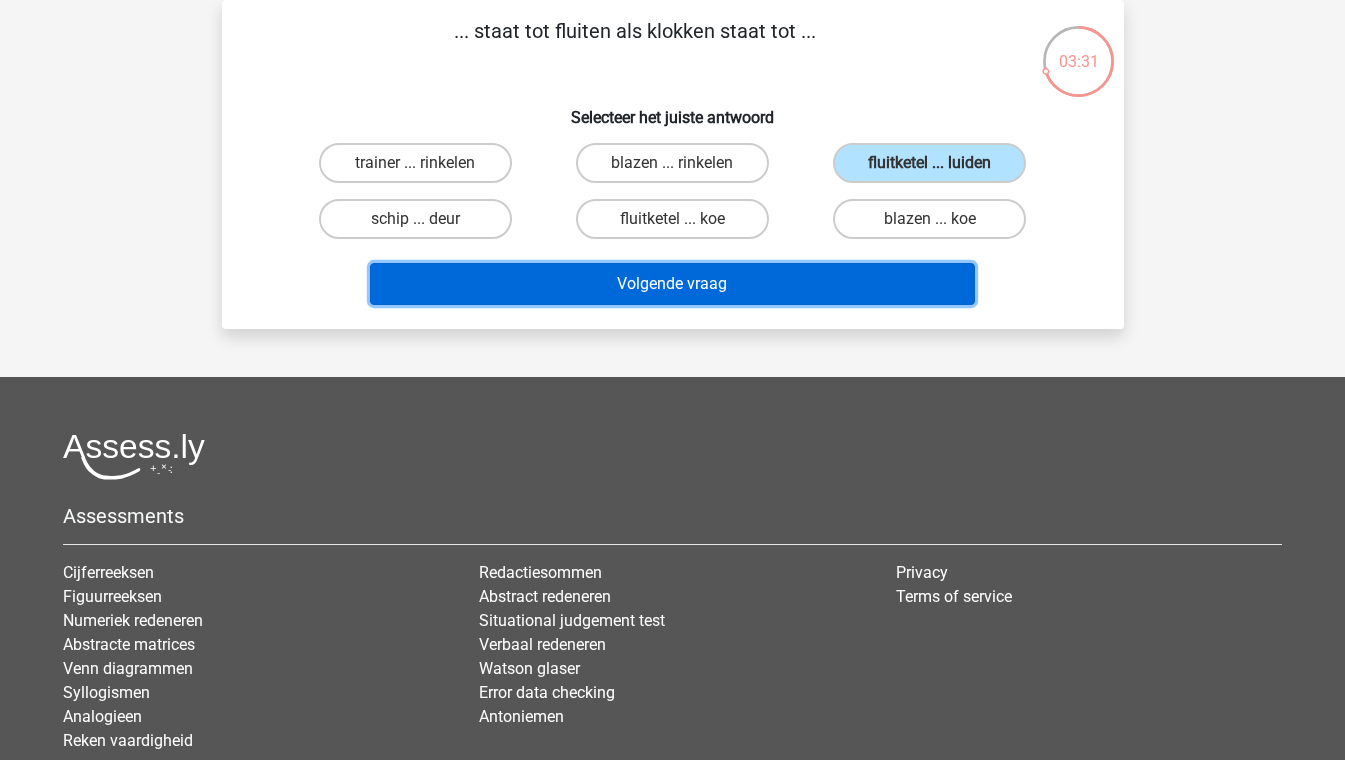 click on "Volgende vraag" at bounding box center (672, 284) 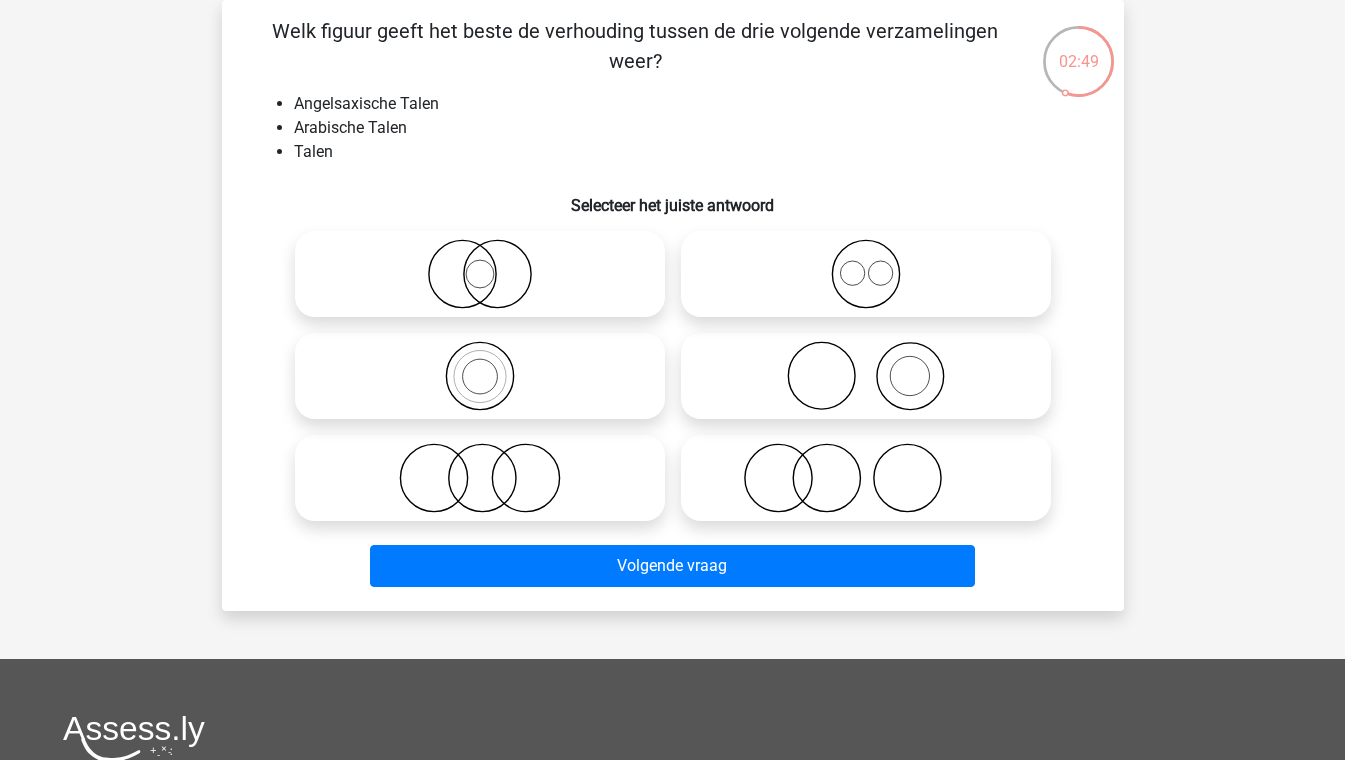 click 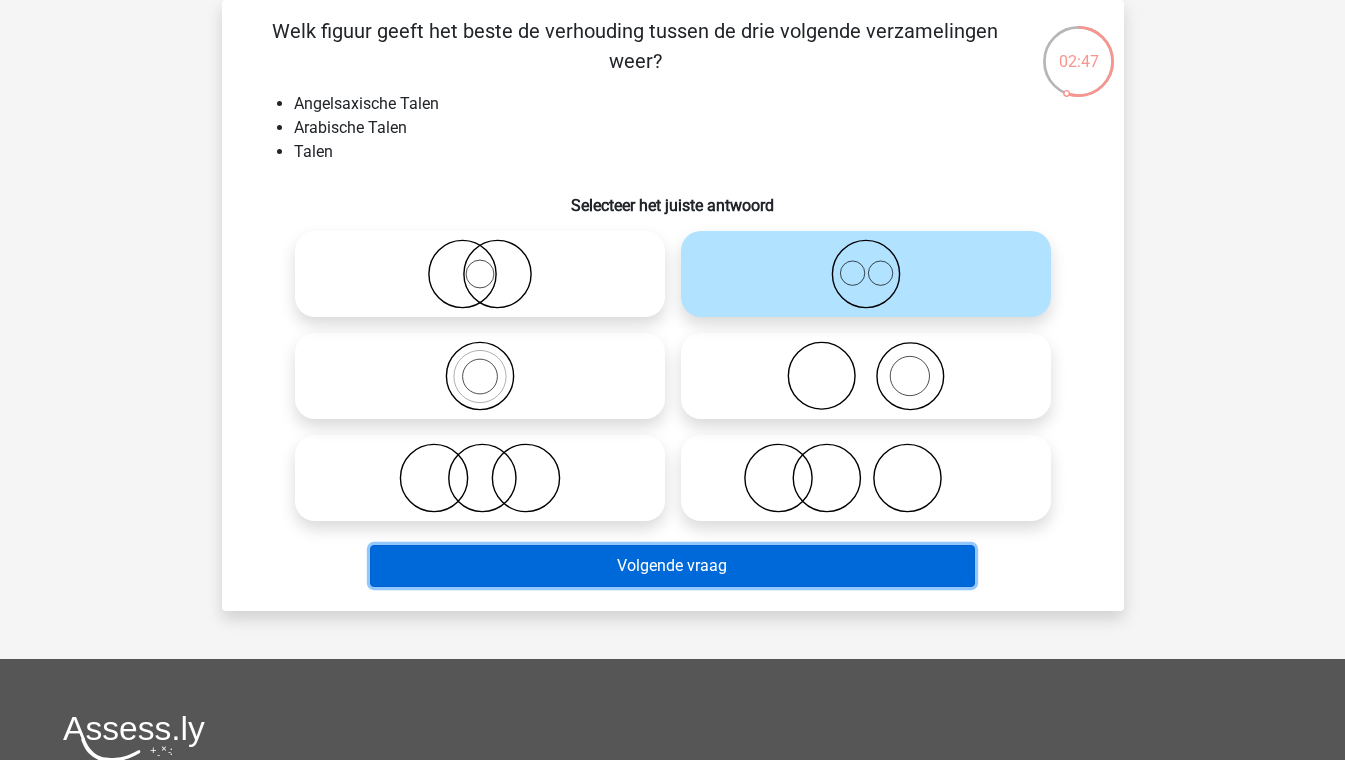 click on "Volgende vraag" at bounding box center [672, 566] 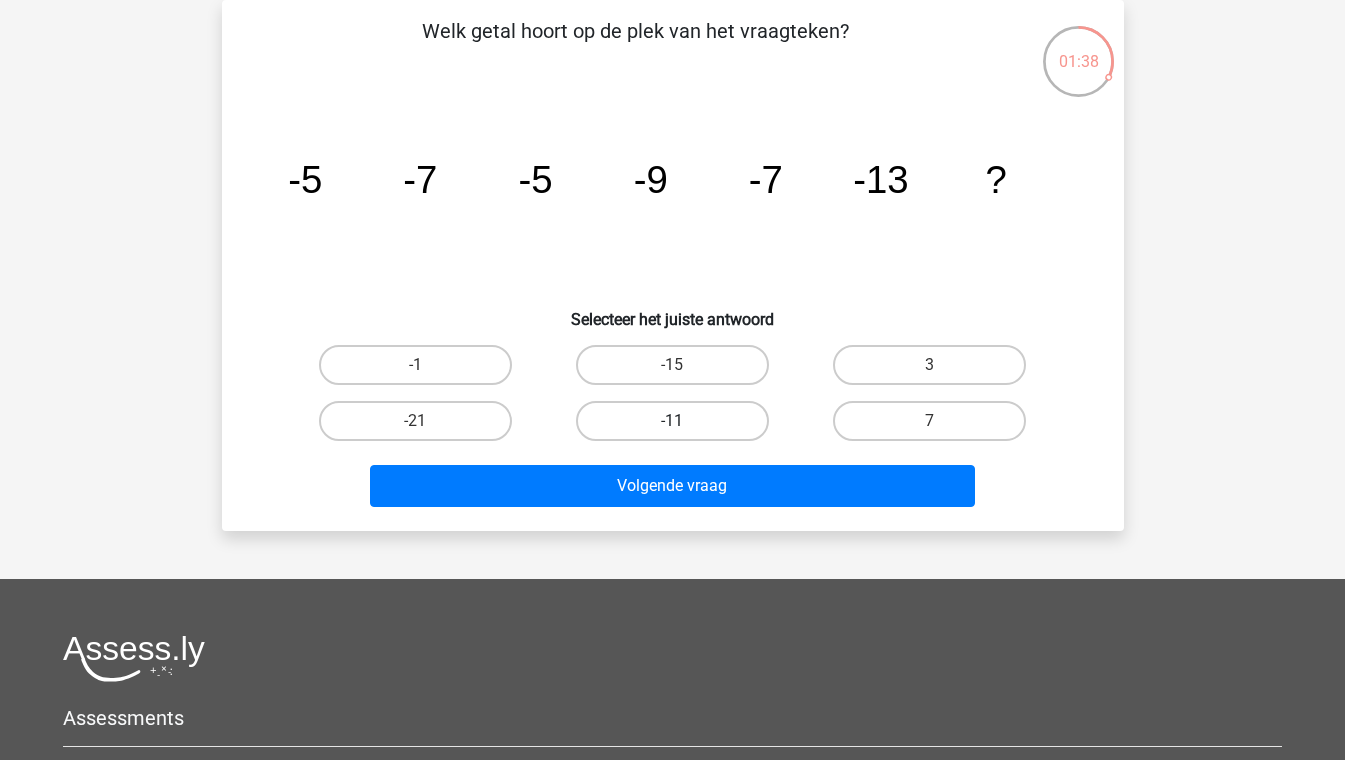 click on "-11" at bounding box center [672, 421] 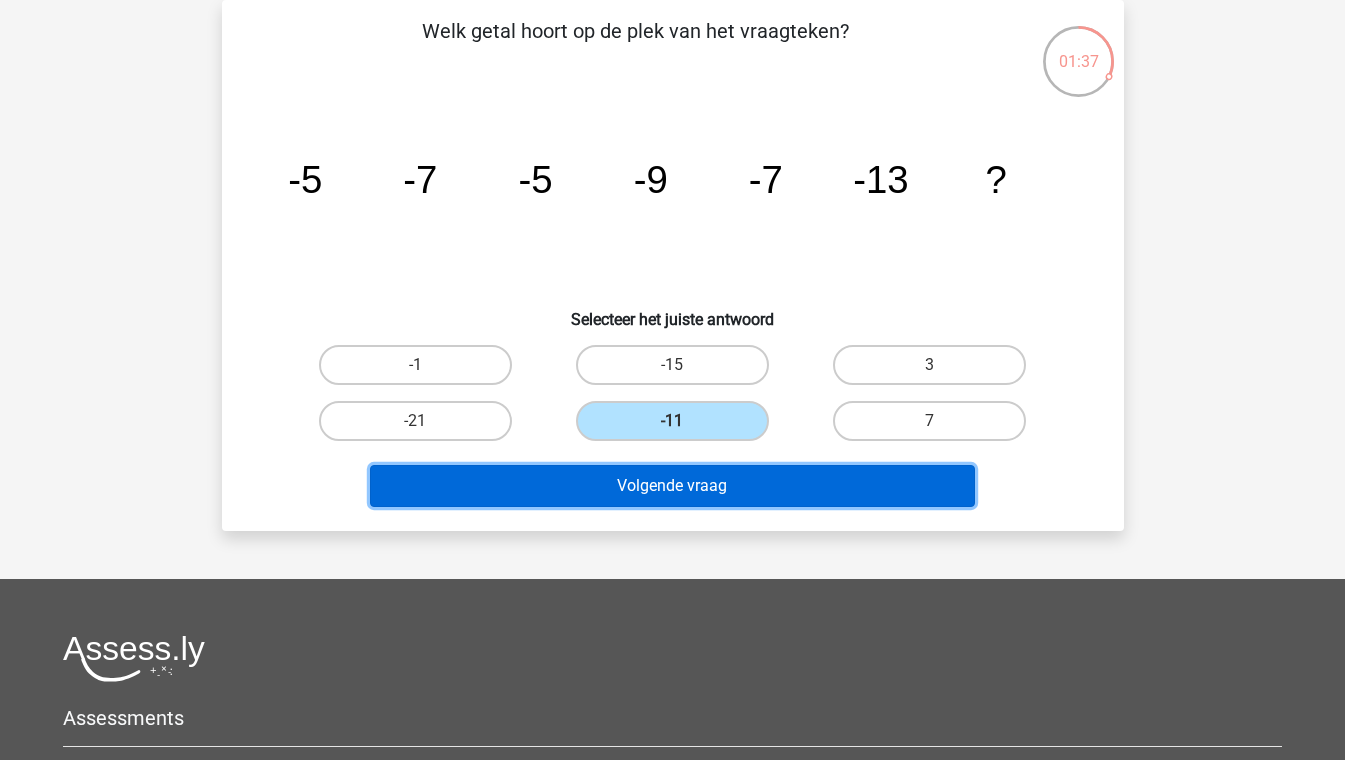 click on "Volgende vraag" at bounding box center (672, 486) 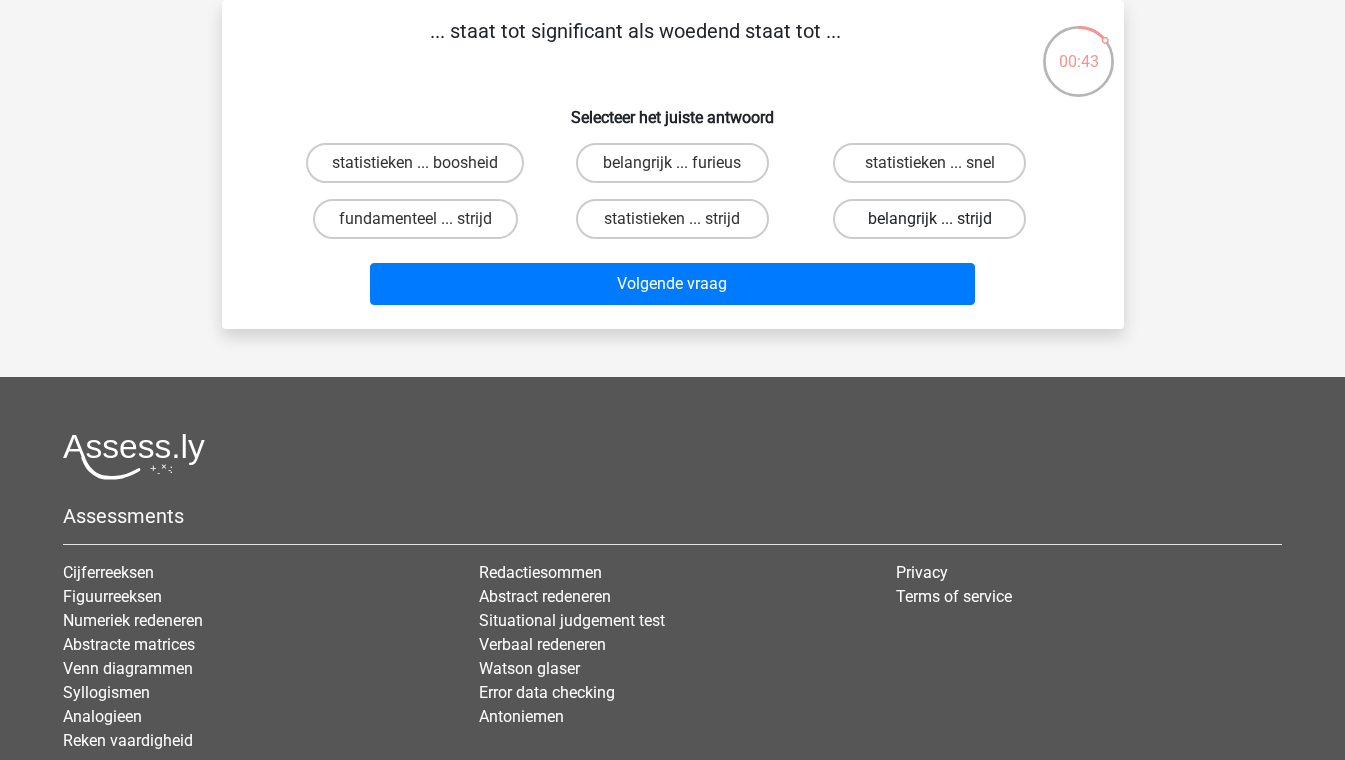 click on "belangrijk ... strijd" at bounding box center [929, 219] 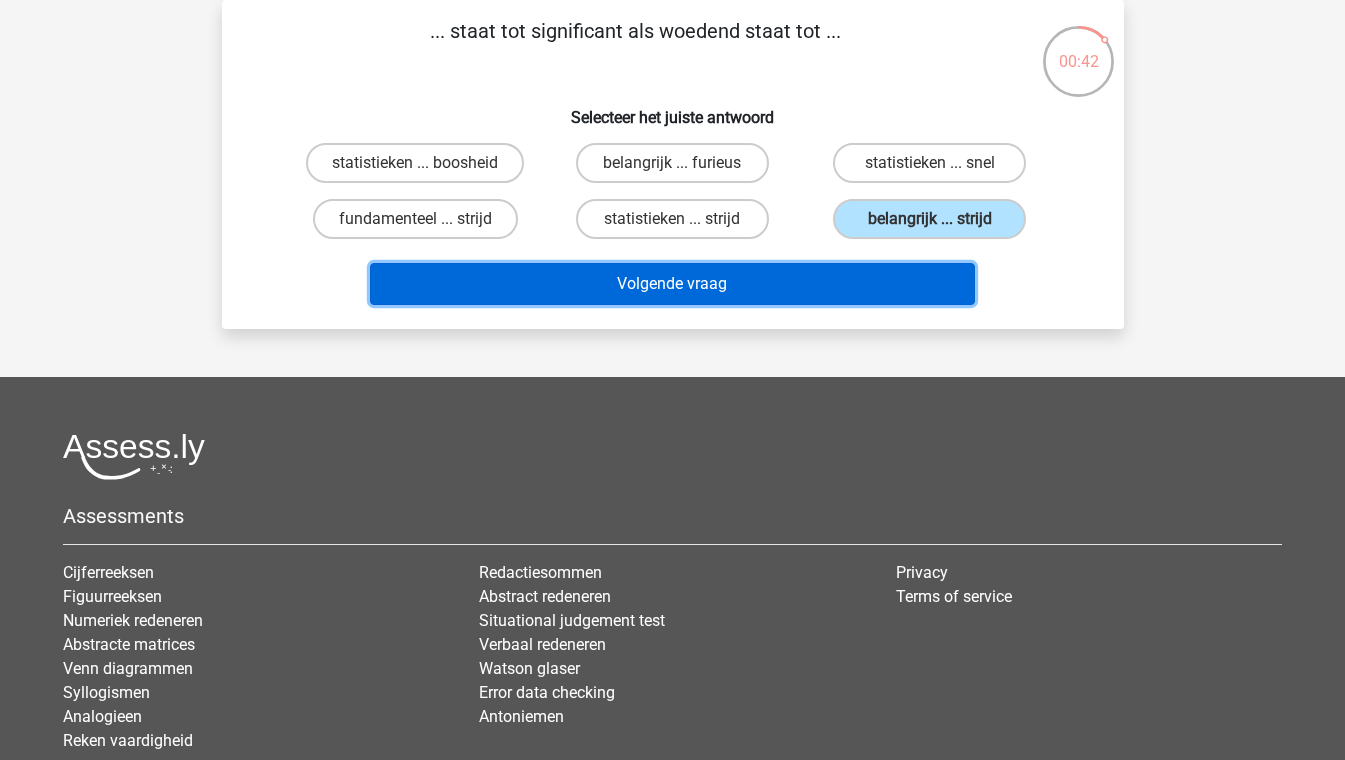 click on "Volgende vraag" at bounding box center (672, 284) 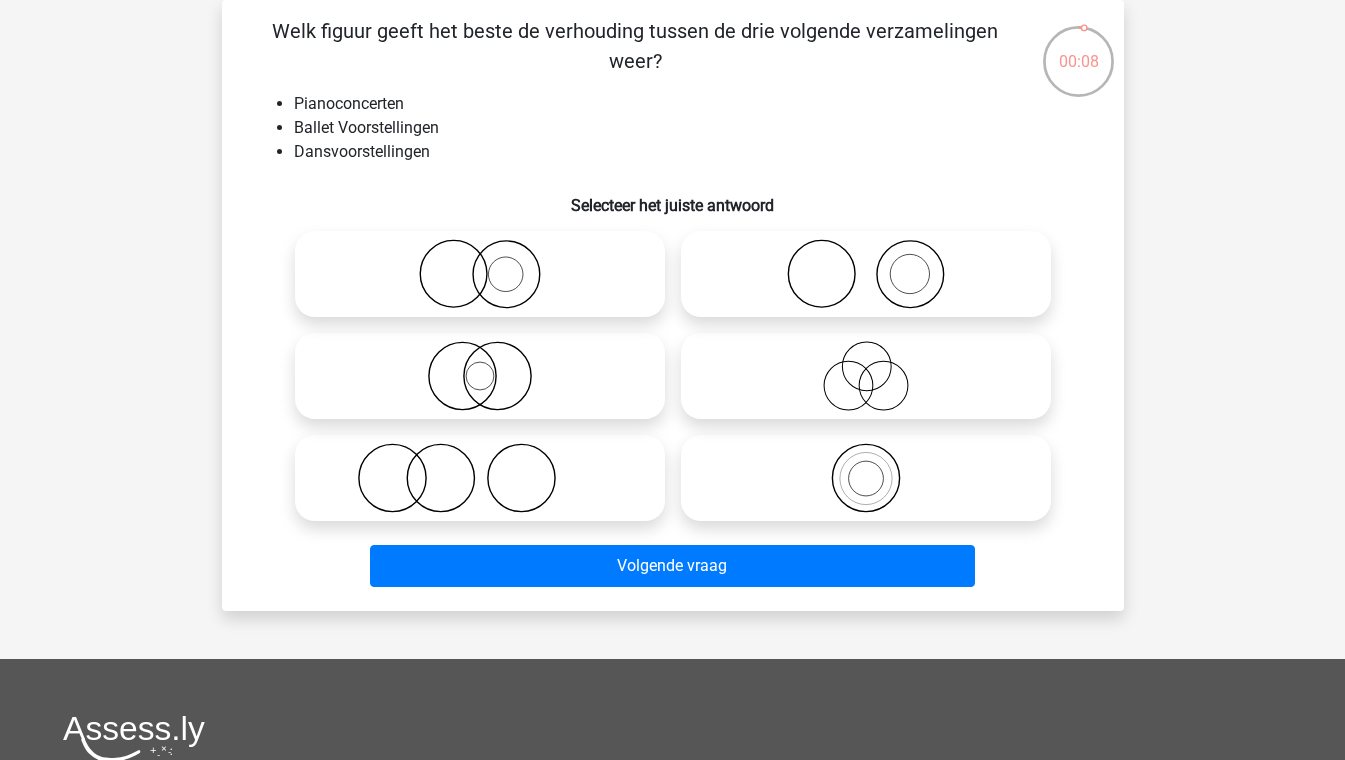 click 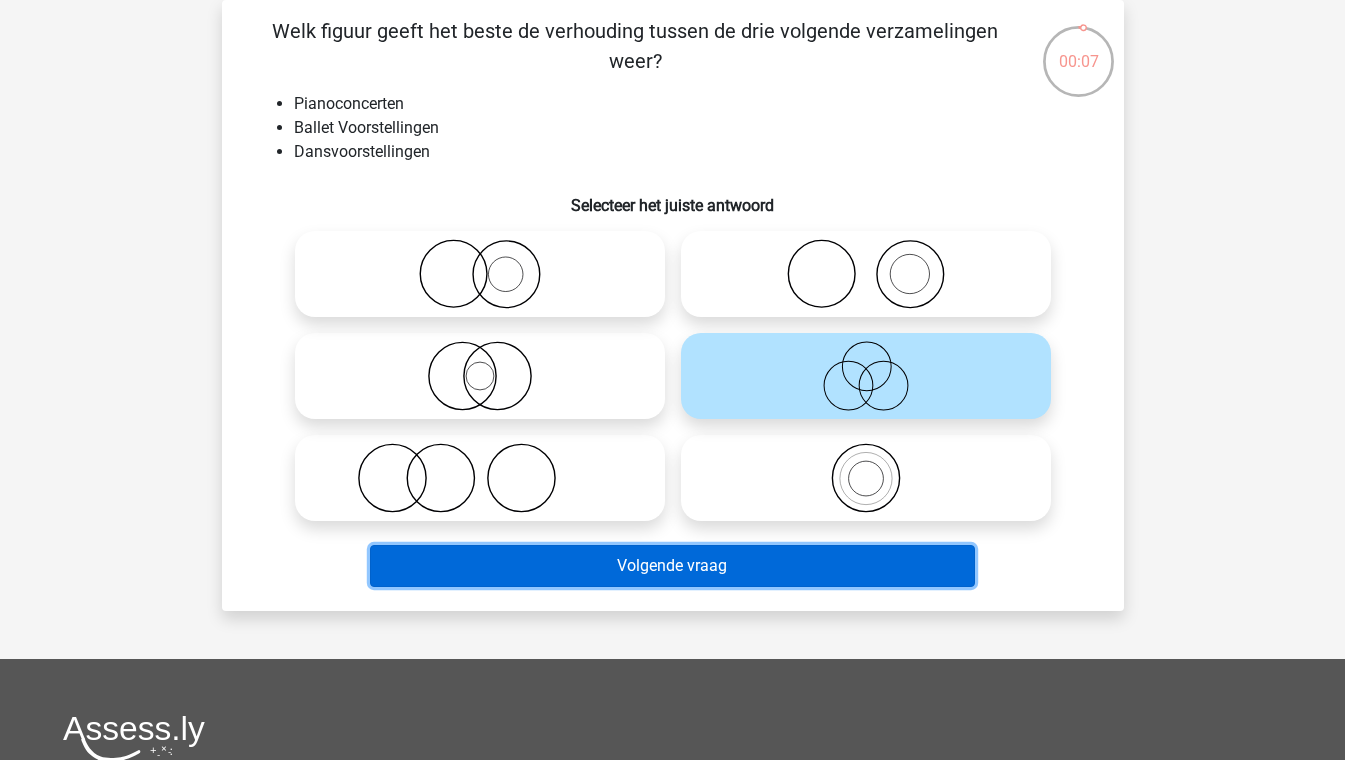 click on "Volgende vraag" at bounding box center [672, 566] 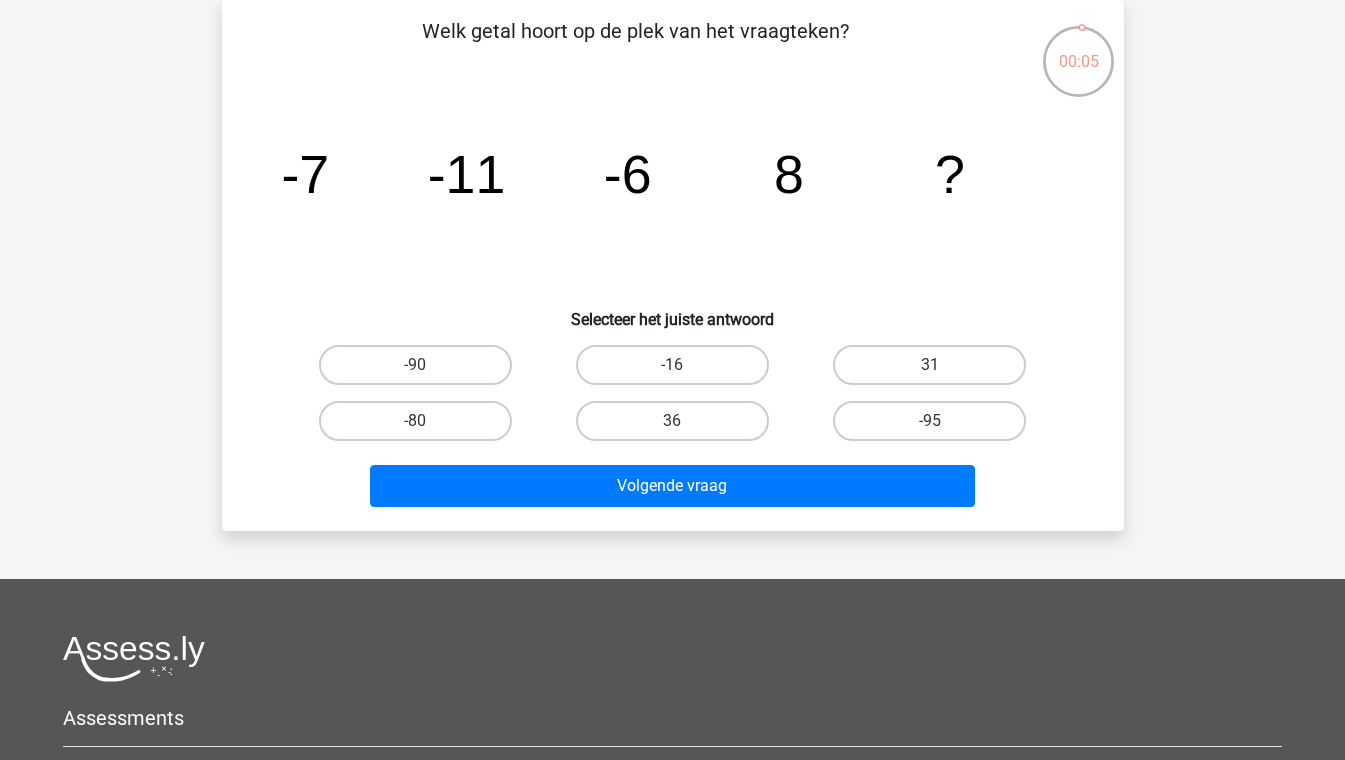 click on "Registreer" at bounding box center [672, 507] 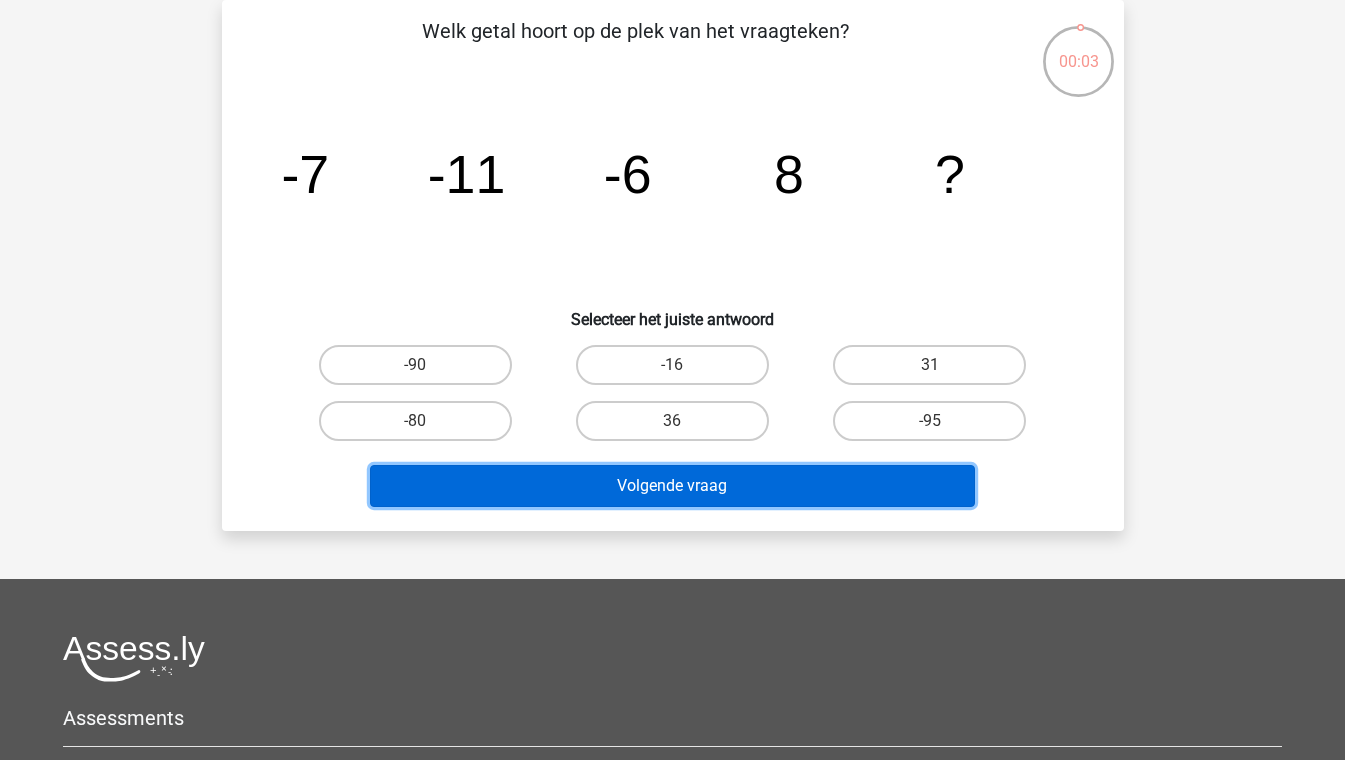 click on "Volgende vraag" at bounding box center [672, 486] 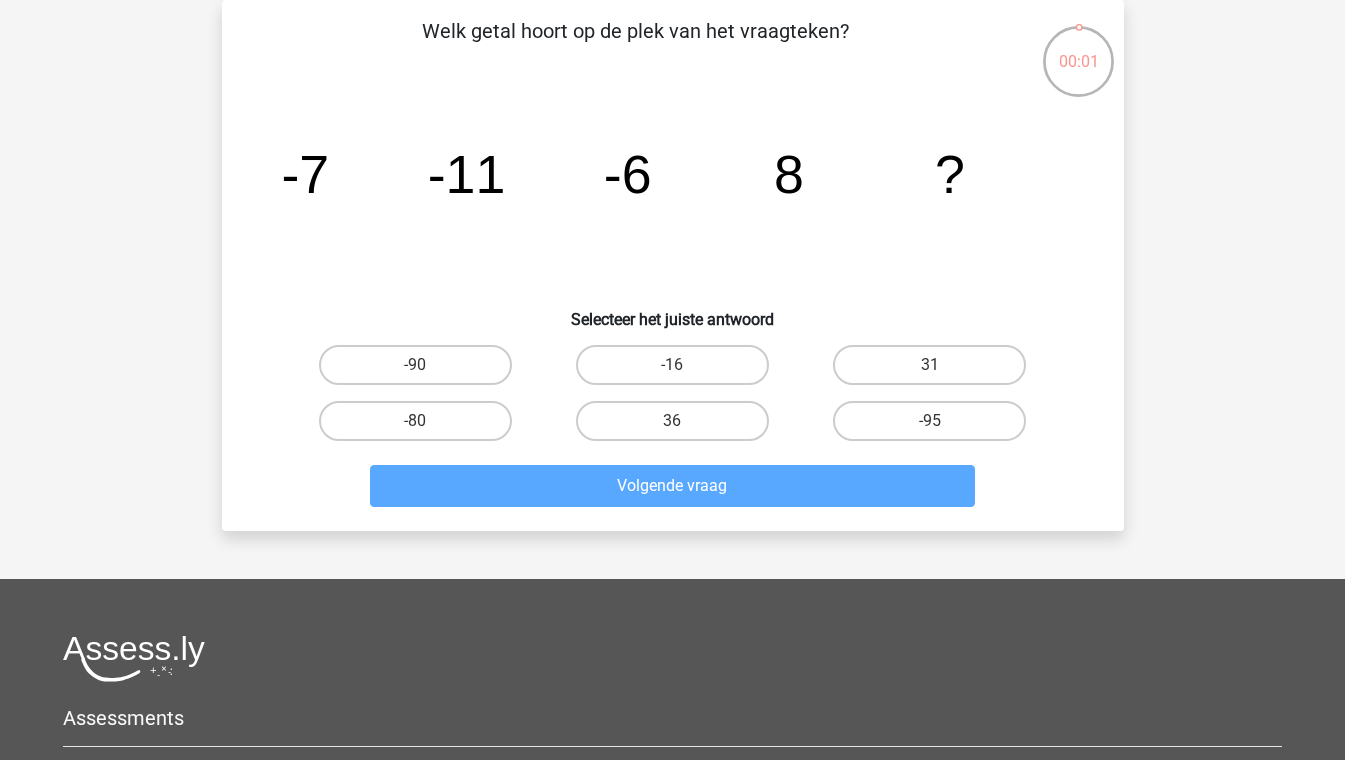 click on "-90" at bounding box center [421, 371] 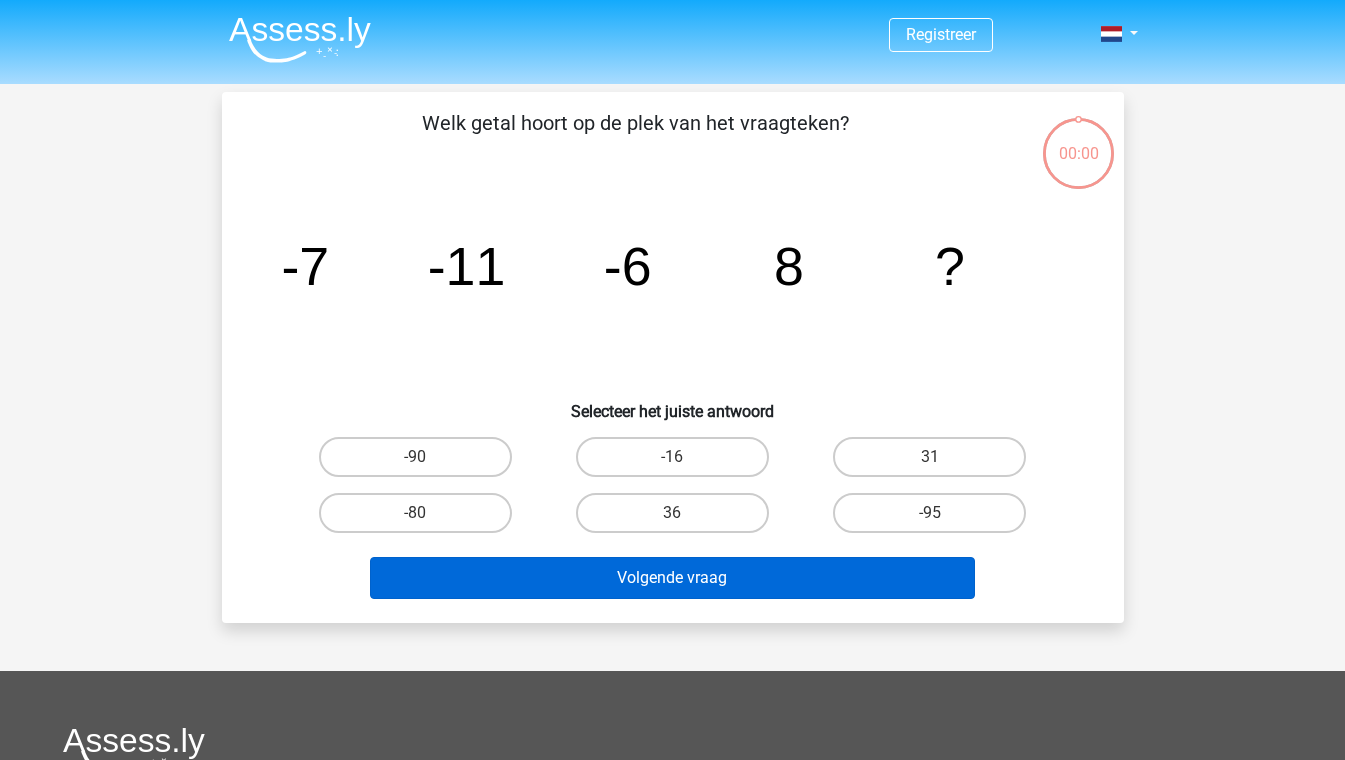 scroll, scrollTop: 92, scrollLeft: 0, axis: vertical 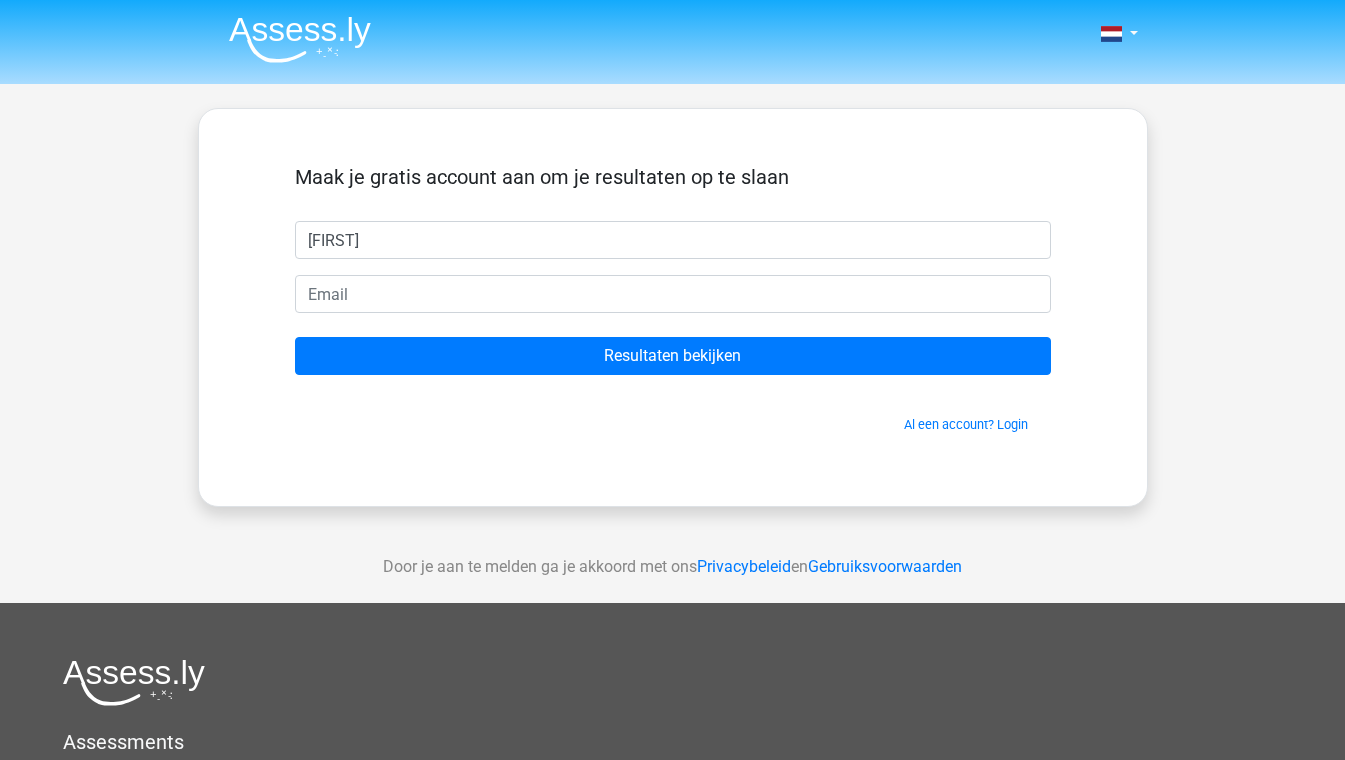 type on "[FIRST]" 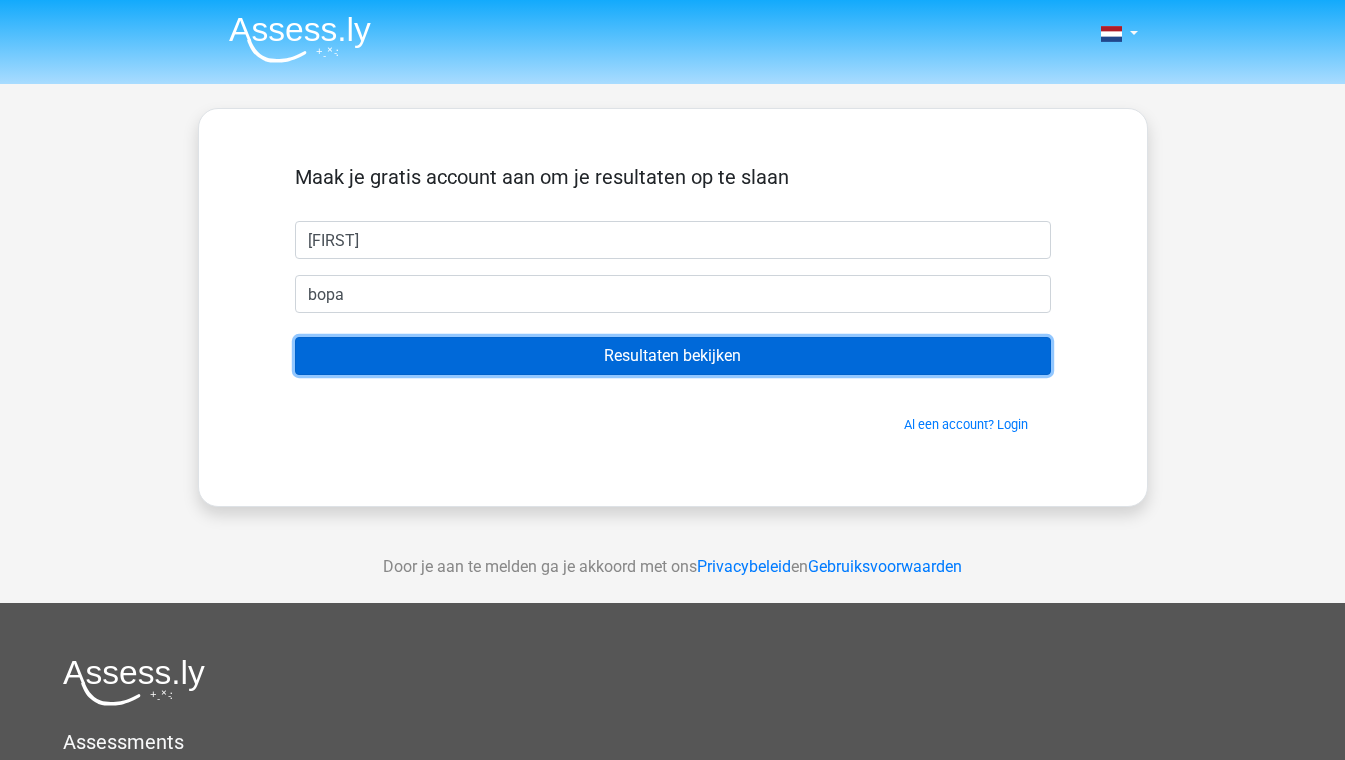 click on "Resultaten bekijken" at bounding box center [673, 356] 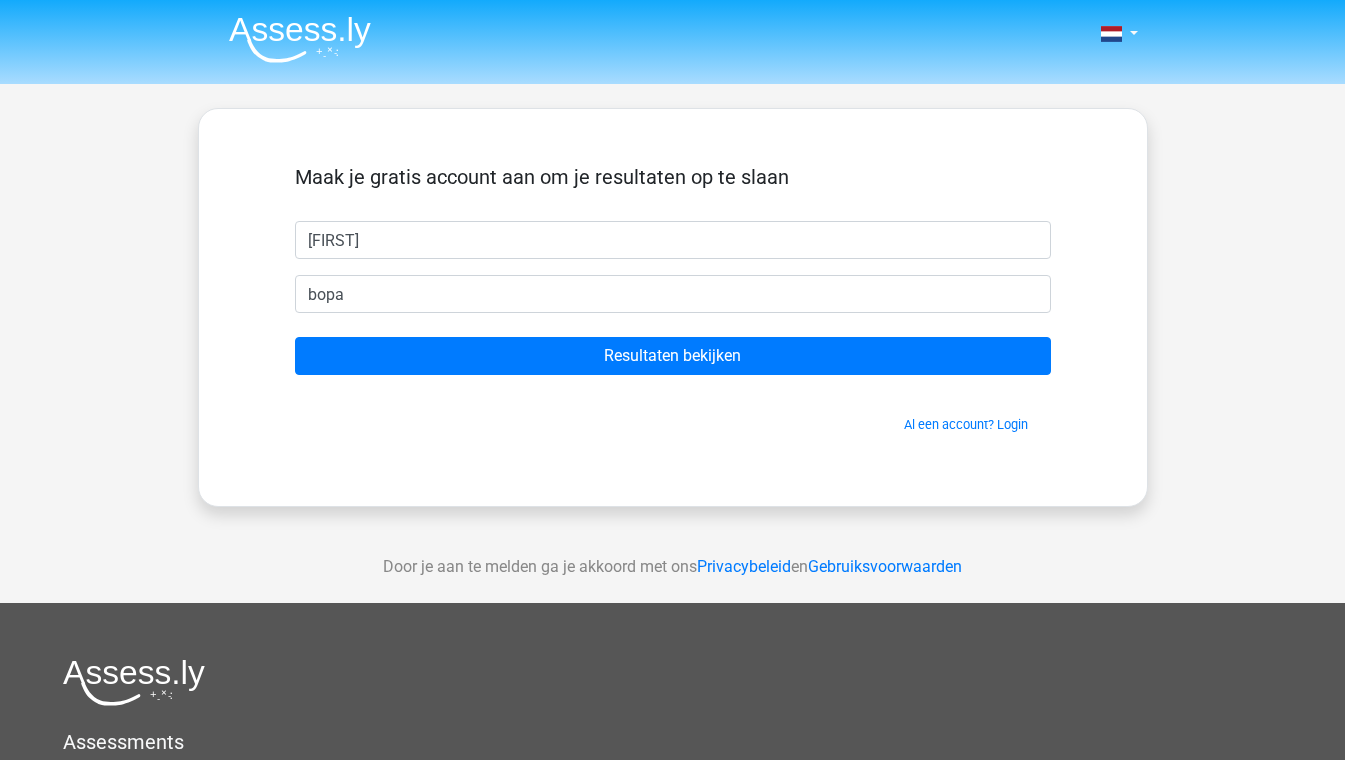 click on "Maak je gratis account aan om je resultaten op te slaan
[FIRST]
[NAME]
Resultaten bekijken
Al een account? Login" at bounding box center (673, 307) 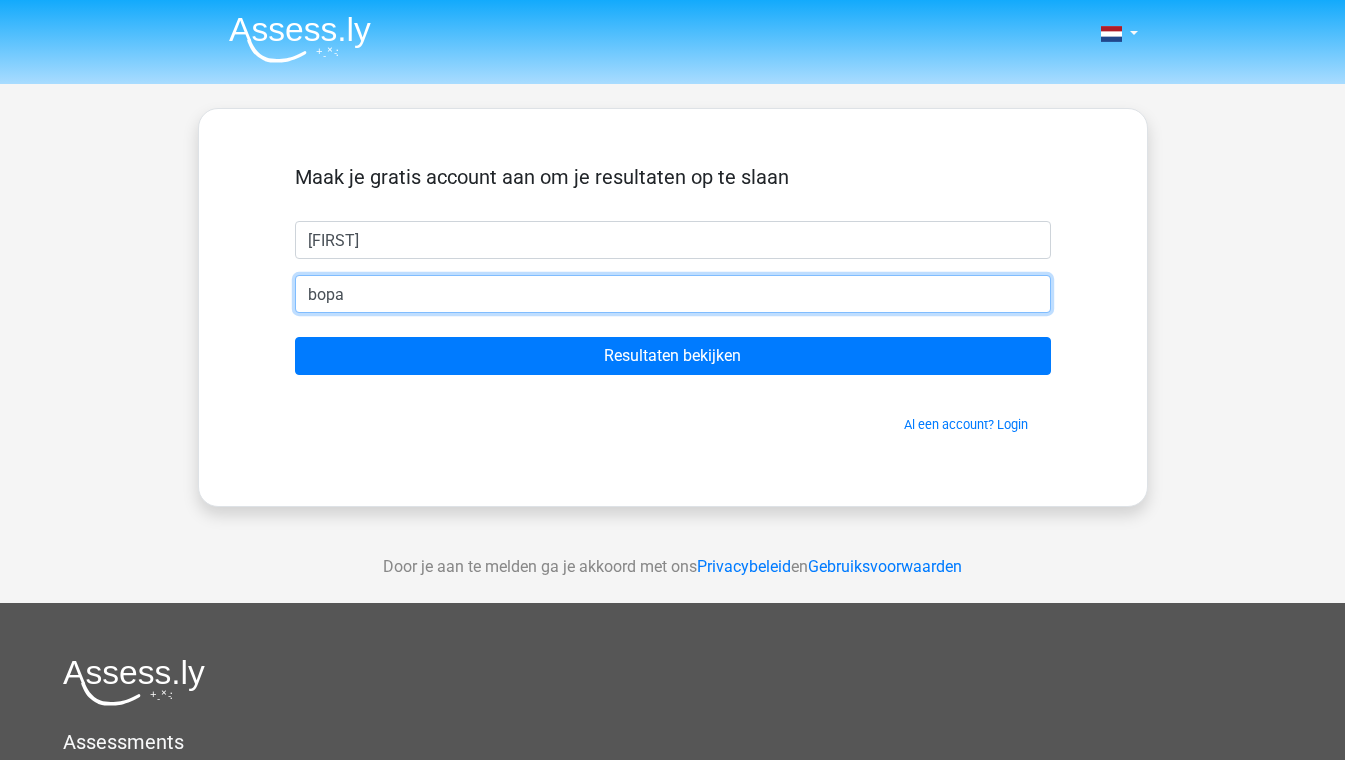 click on "bopa" at bounding box center [673, 294] 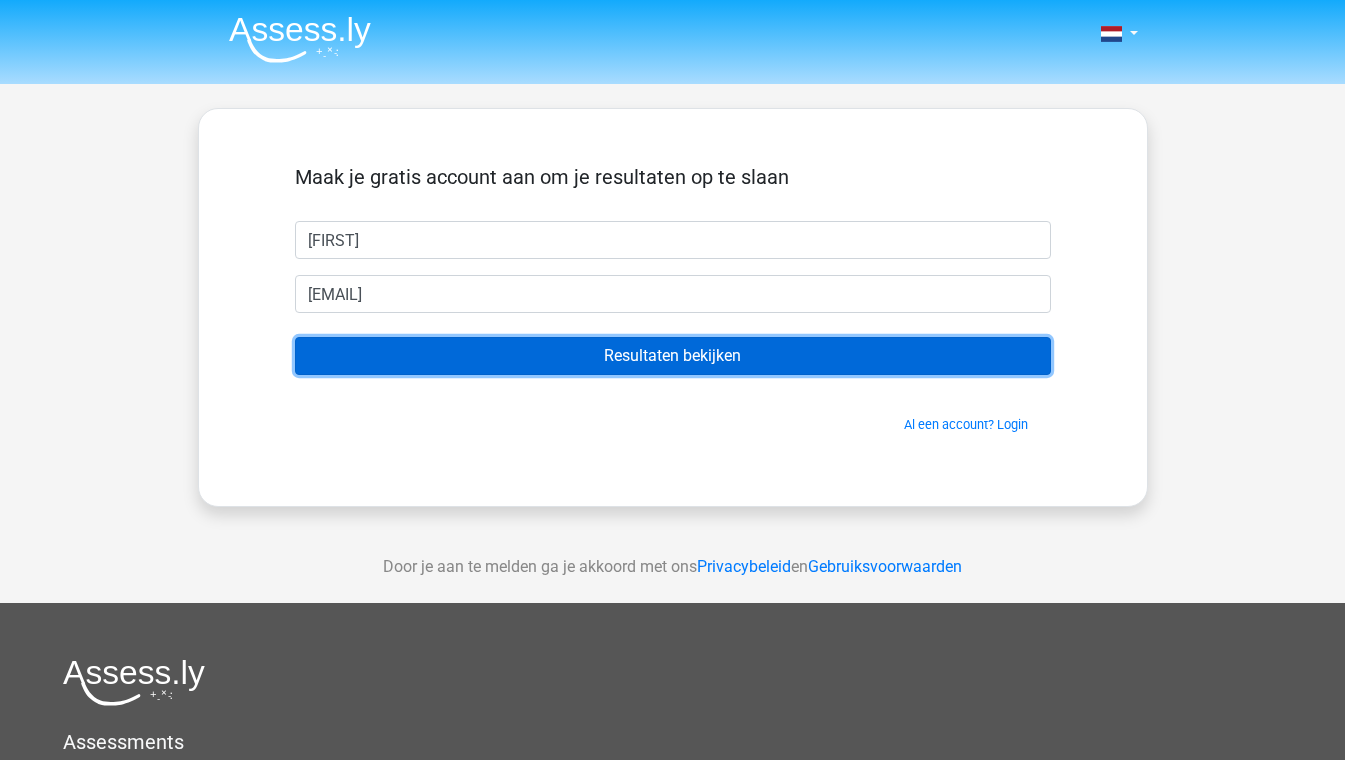 click on "Resultaten bekijken" at bounding box center [673, 356] 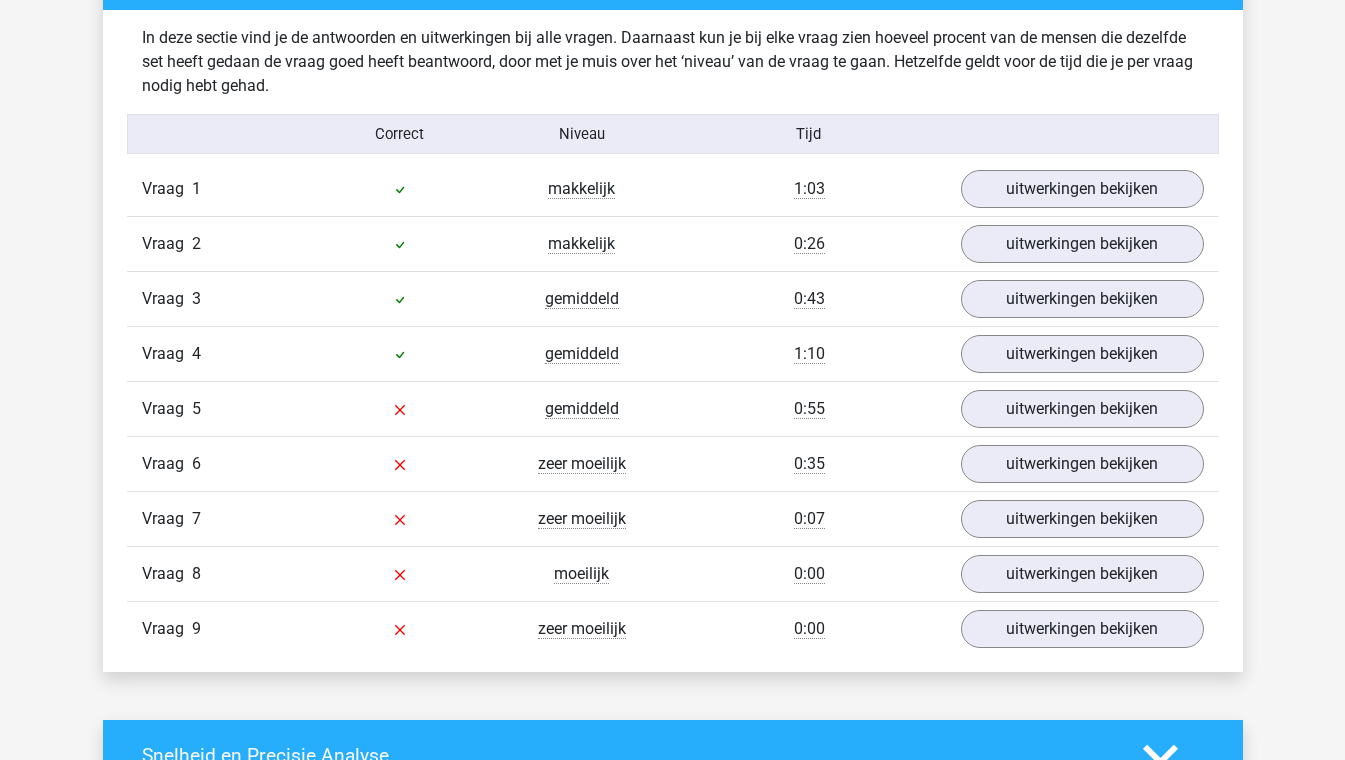 scroll, scrollTop: 2117, scrollLeft: 0, axis: vertical 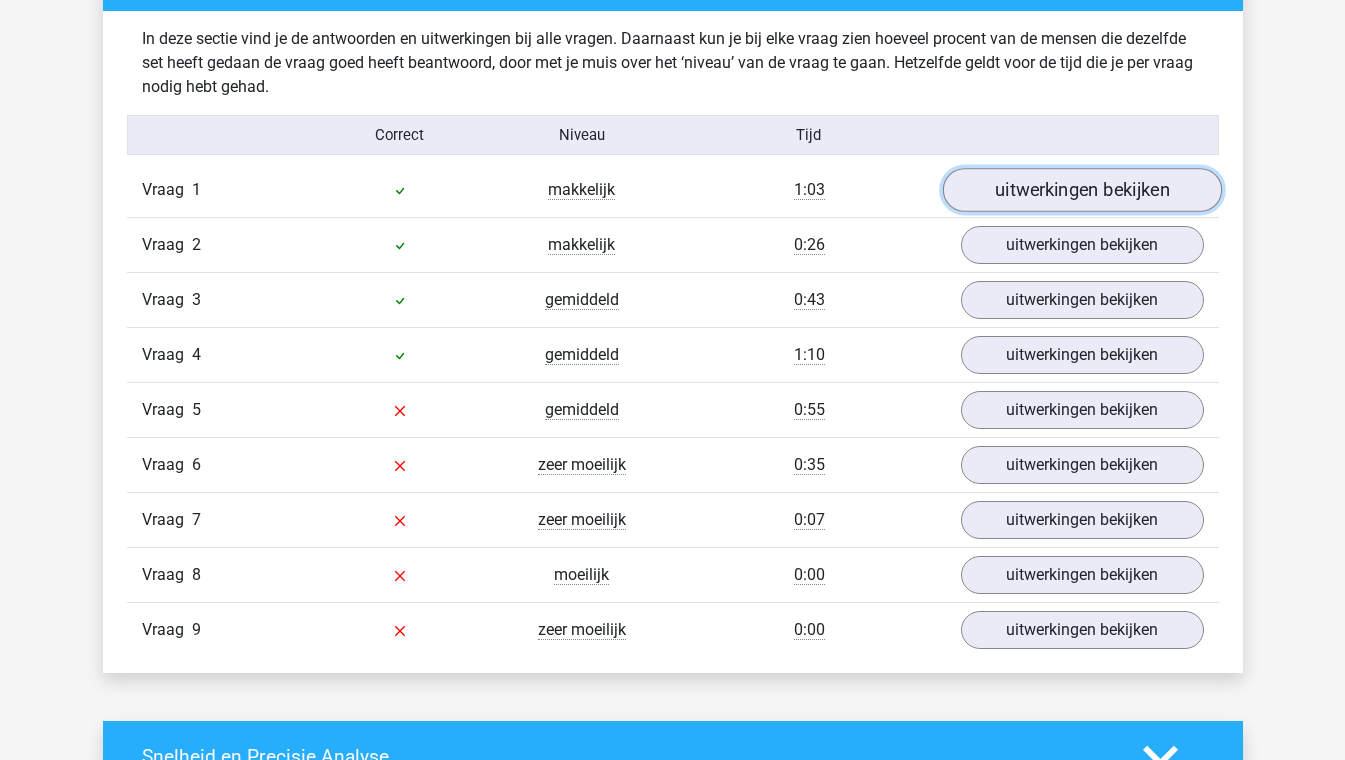 click on "uitwerkingen bekijken" at bounding box center (1081, 190) 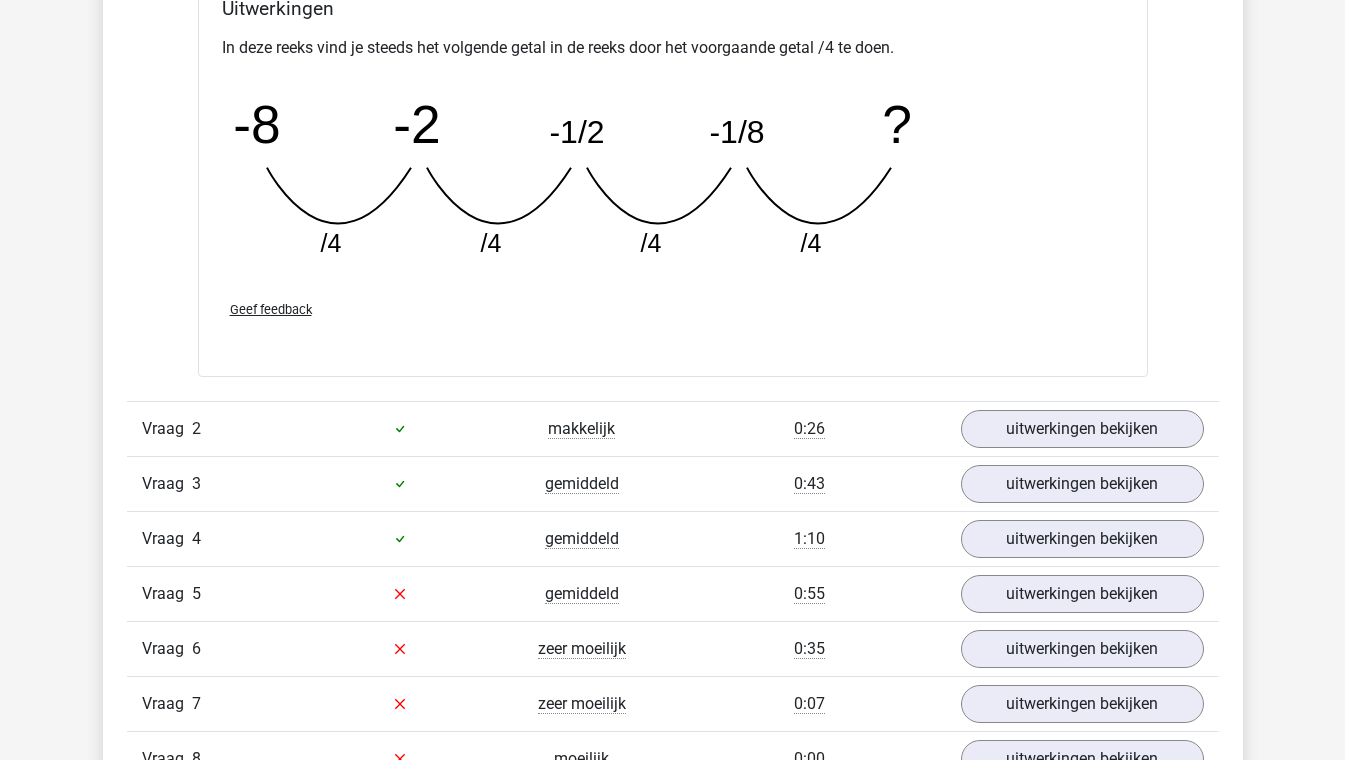 scroll, scrollTop: 2814, scrollLeft: 0, axis: vertical 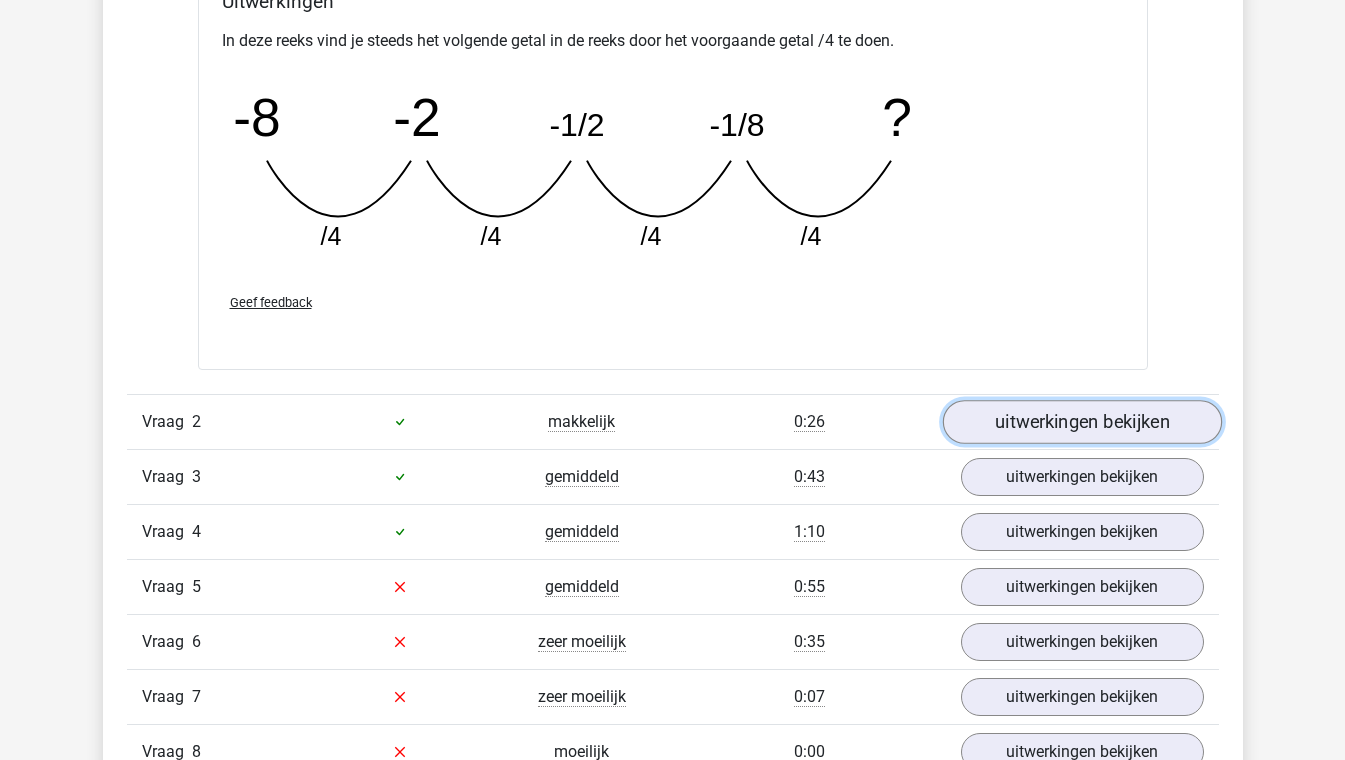 click on "uitwerkingen bekijken" at bounding box center (1081, 422) 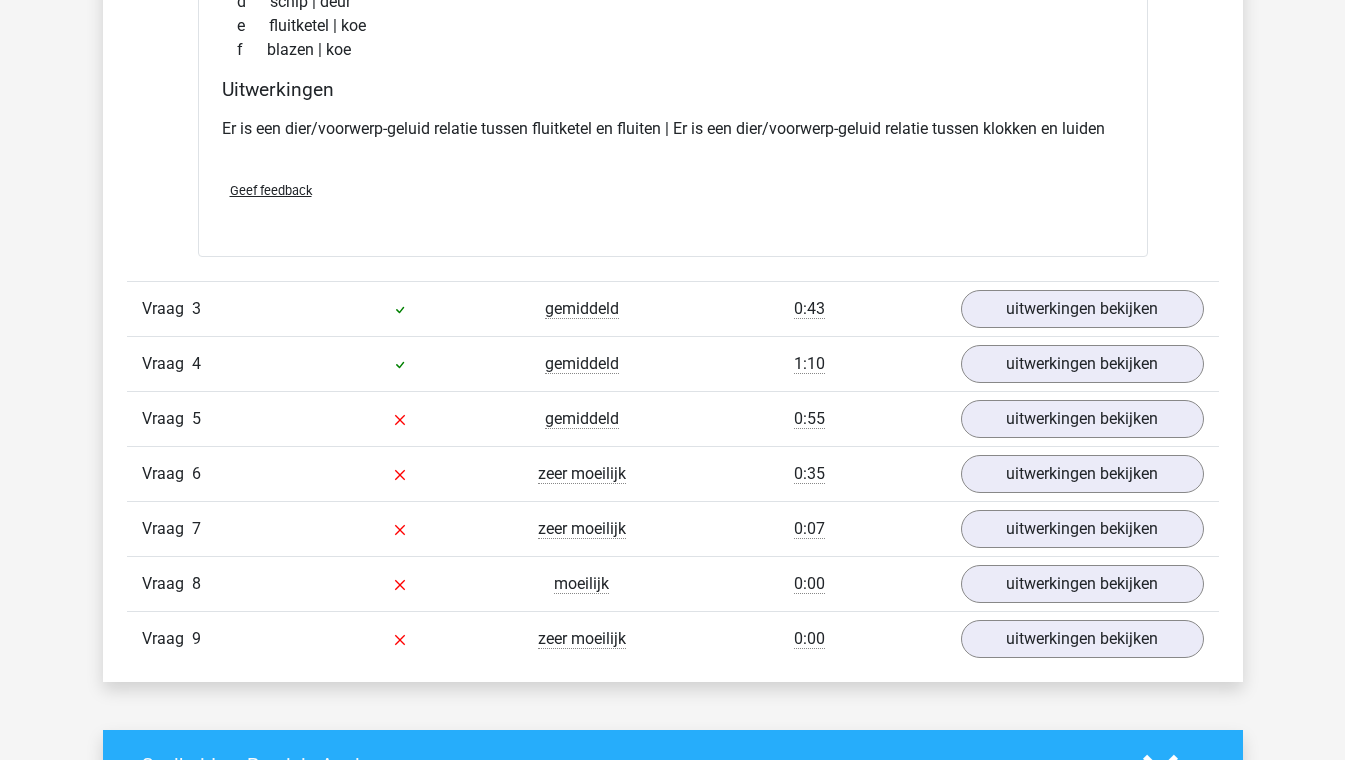 scroll, scrollTop: 3435, scrollLeft: 0, axis: vertical 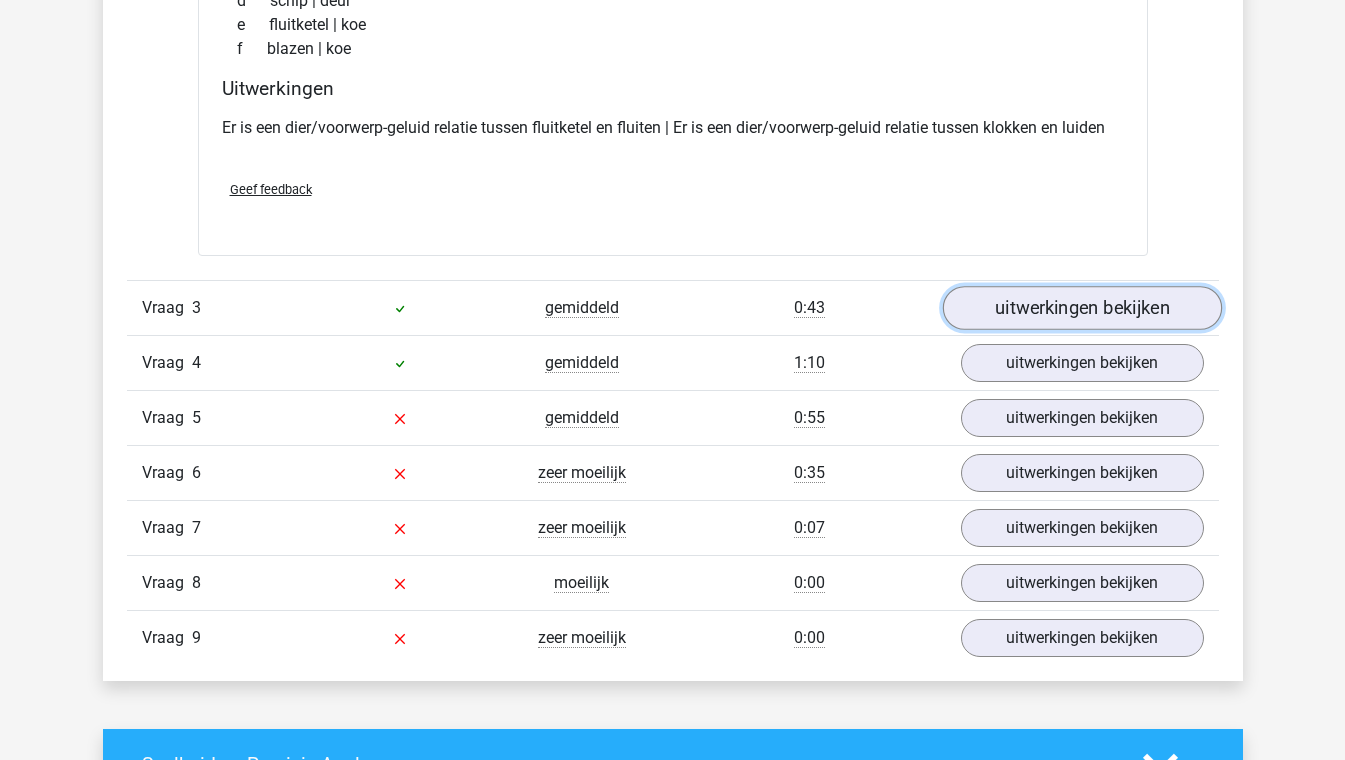 click on "uitwerkingen bekijken" at bounding box center (1081, 308) 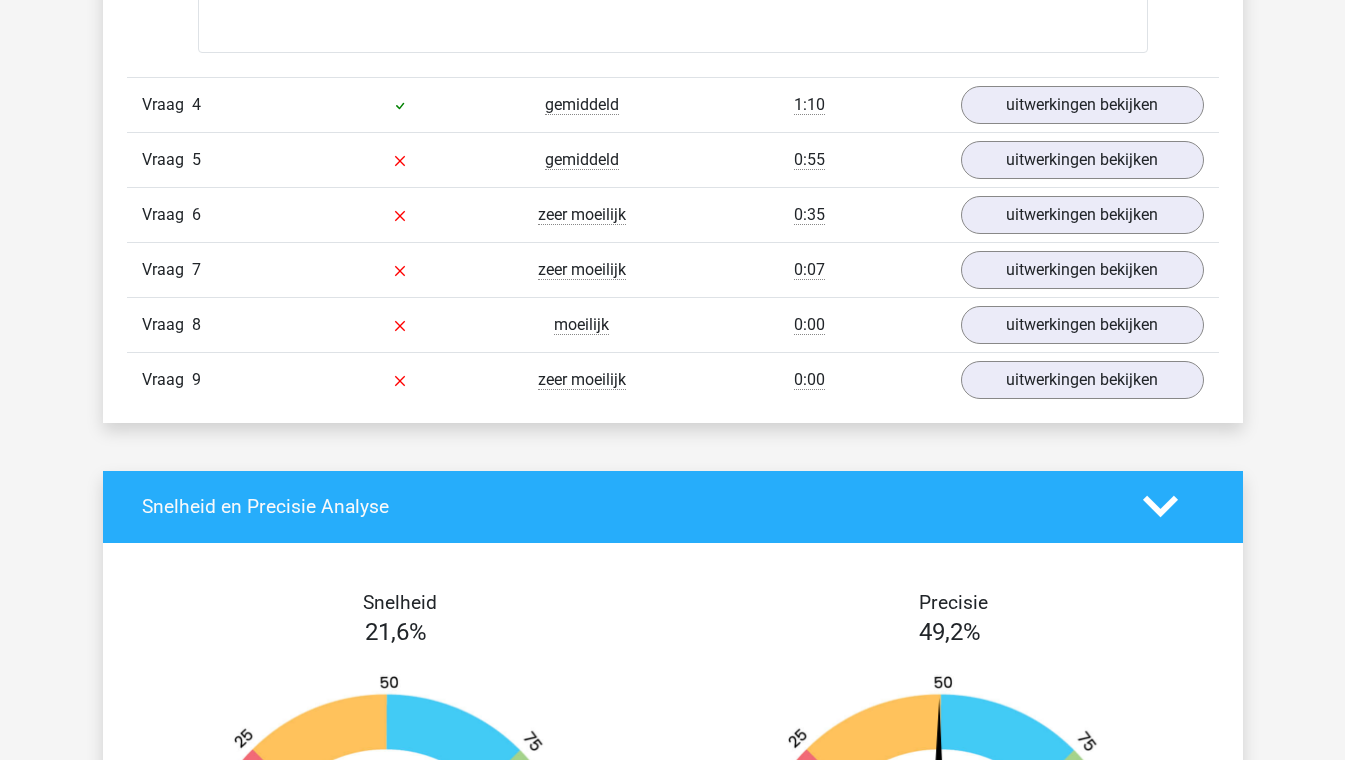 scroll, scrollTop: 4973, scrollLeft: 0, axis: vertical 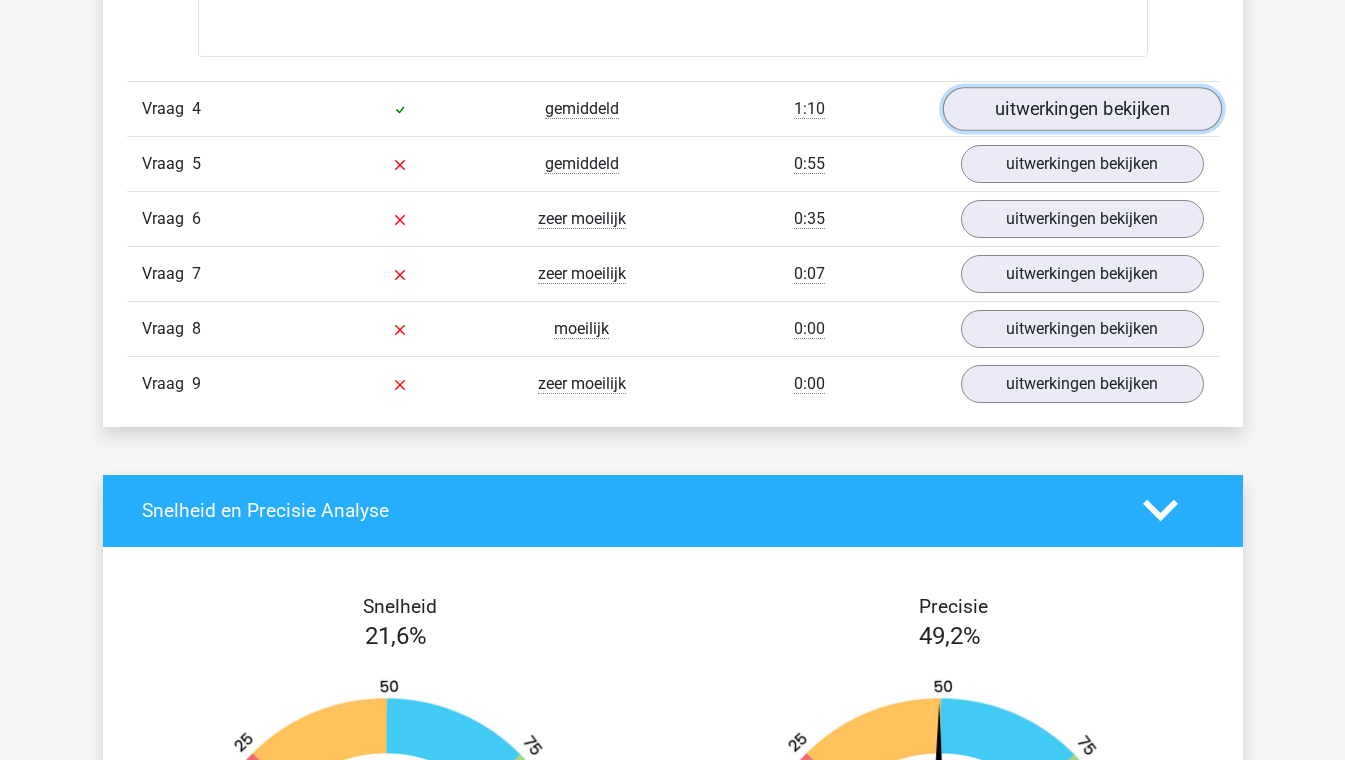 click on "uitwerkingen bekijken" at bounding box center [1081, 109] 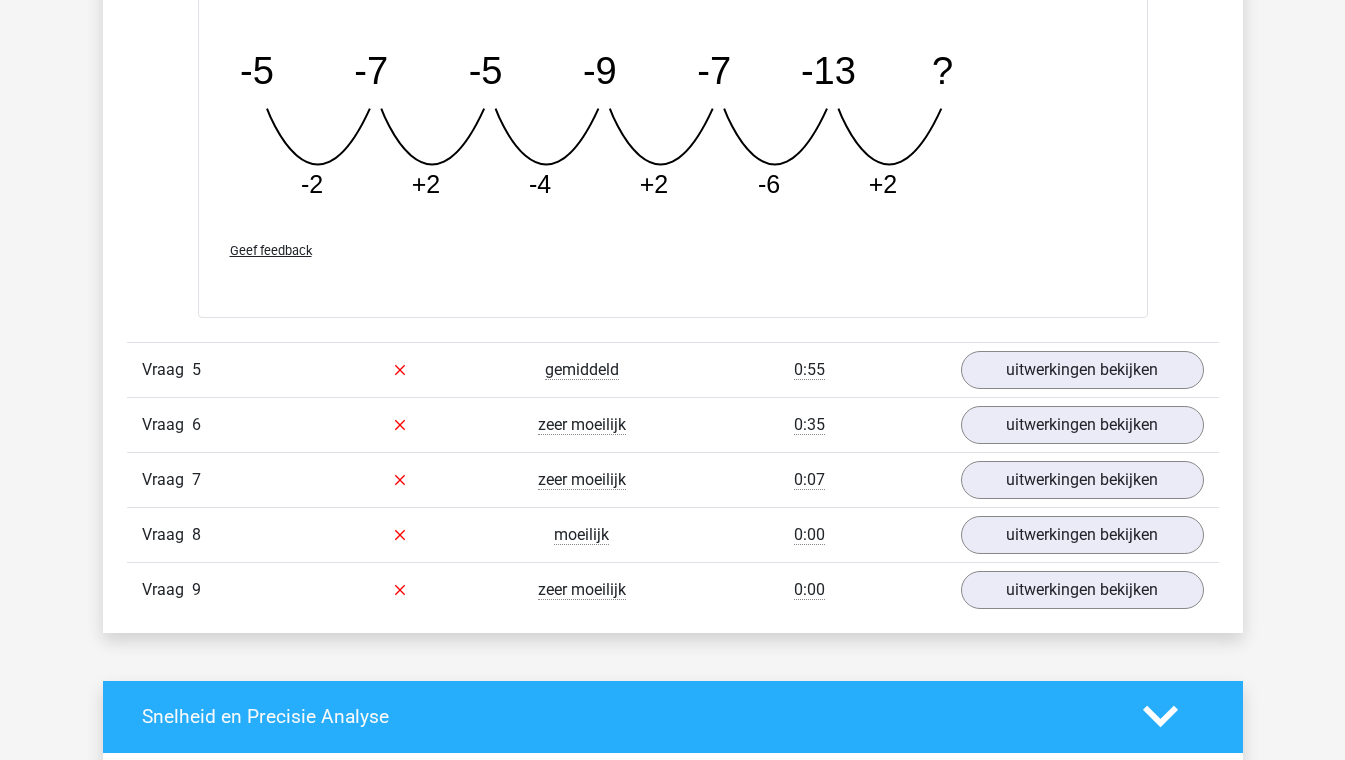 scroll, scrollTop: 5690, scrollLeft: 0, axis: vertical 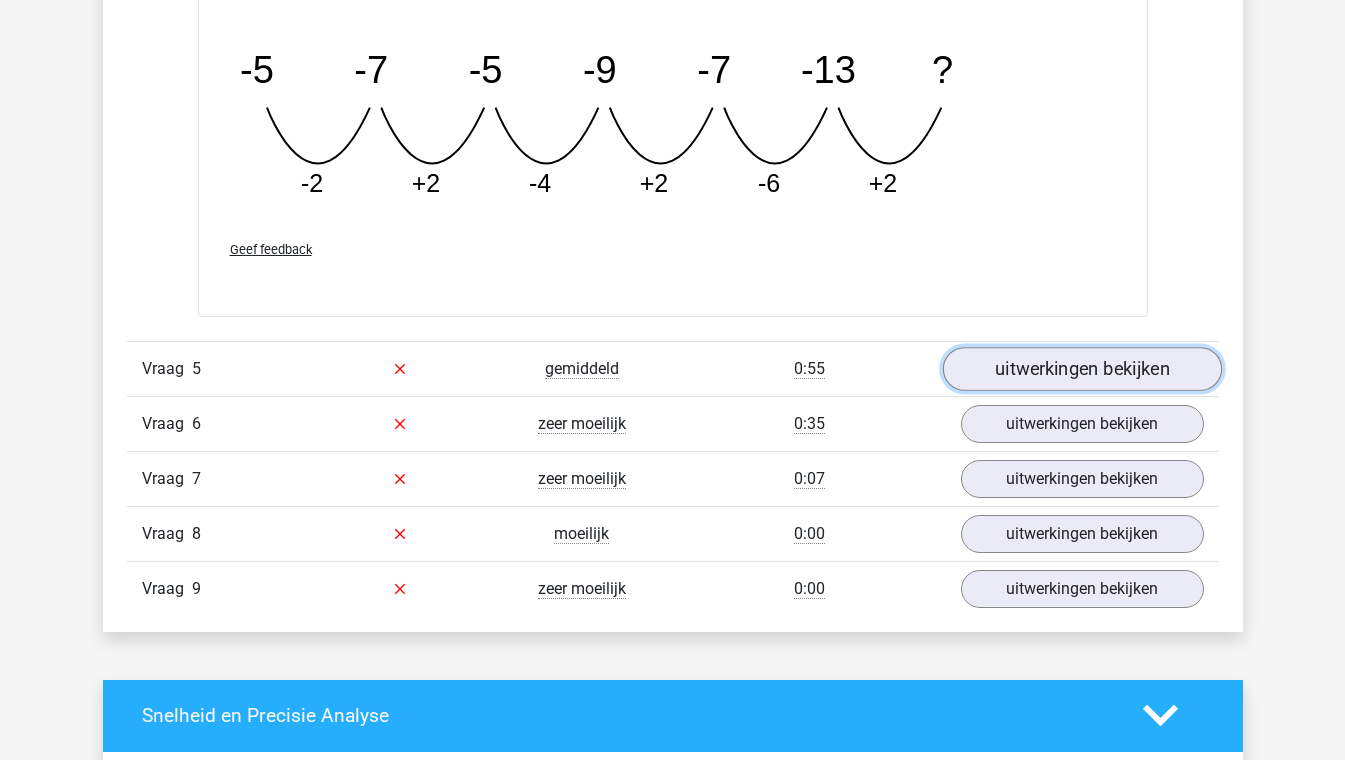 click on "uitwerkingen bekijken" at bounding box center [1081, 369] 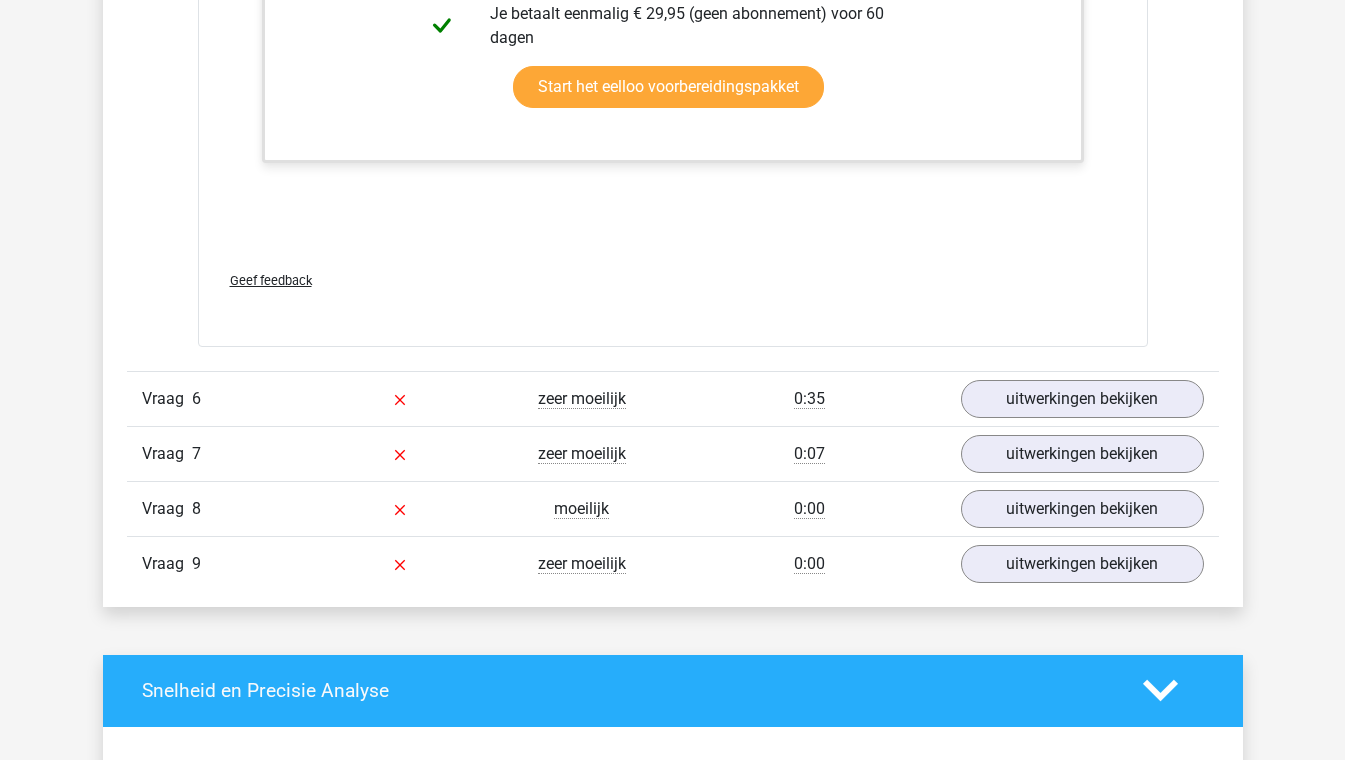 scroll, scrollTop: 6724, scrollLeft: 0, axis: vertical 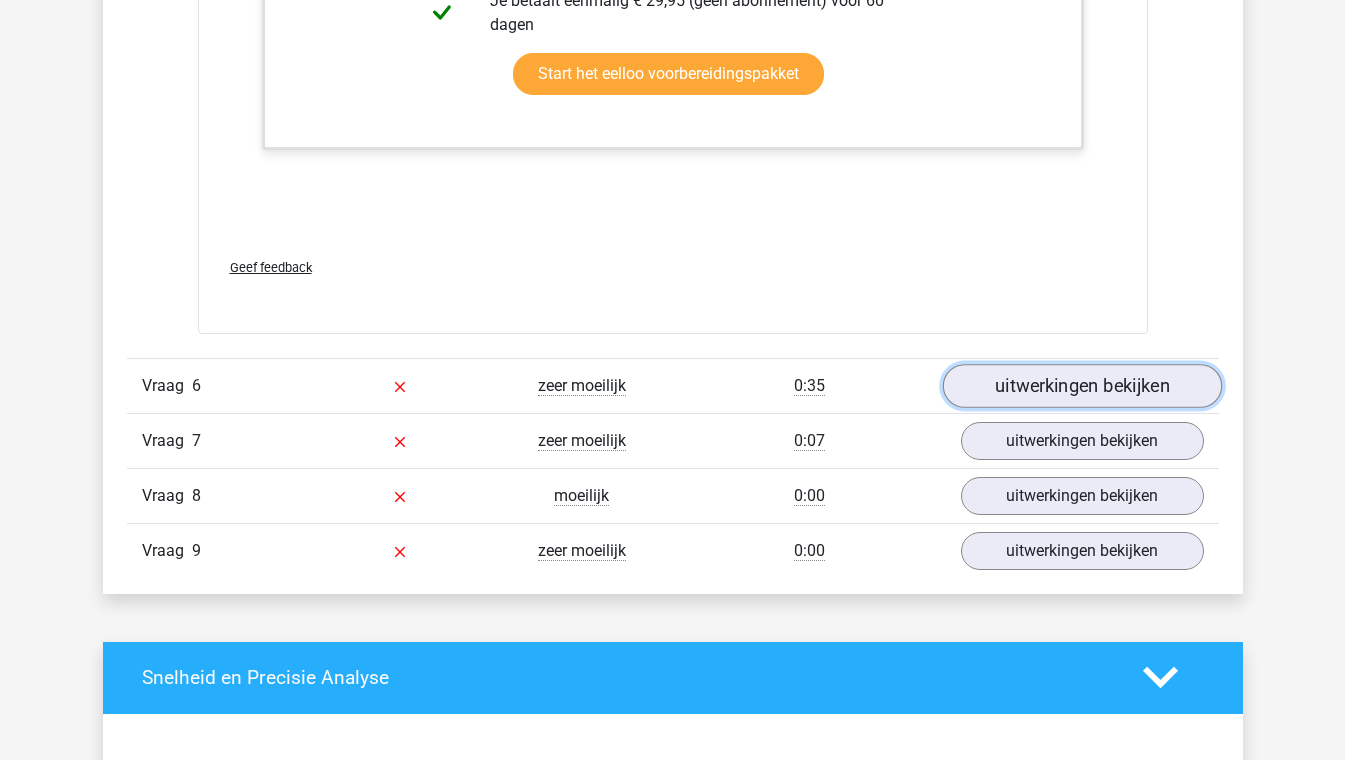 click on "uitwerkingen bekijken" at bounding box center (1081, 386) 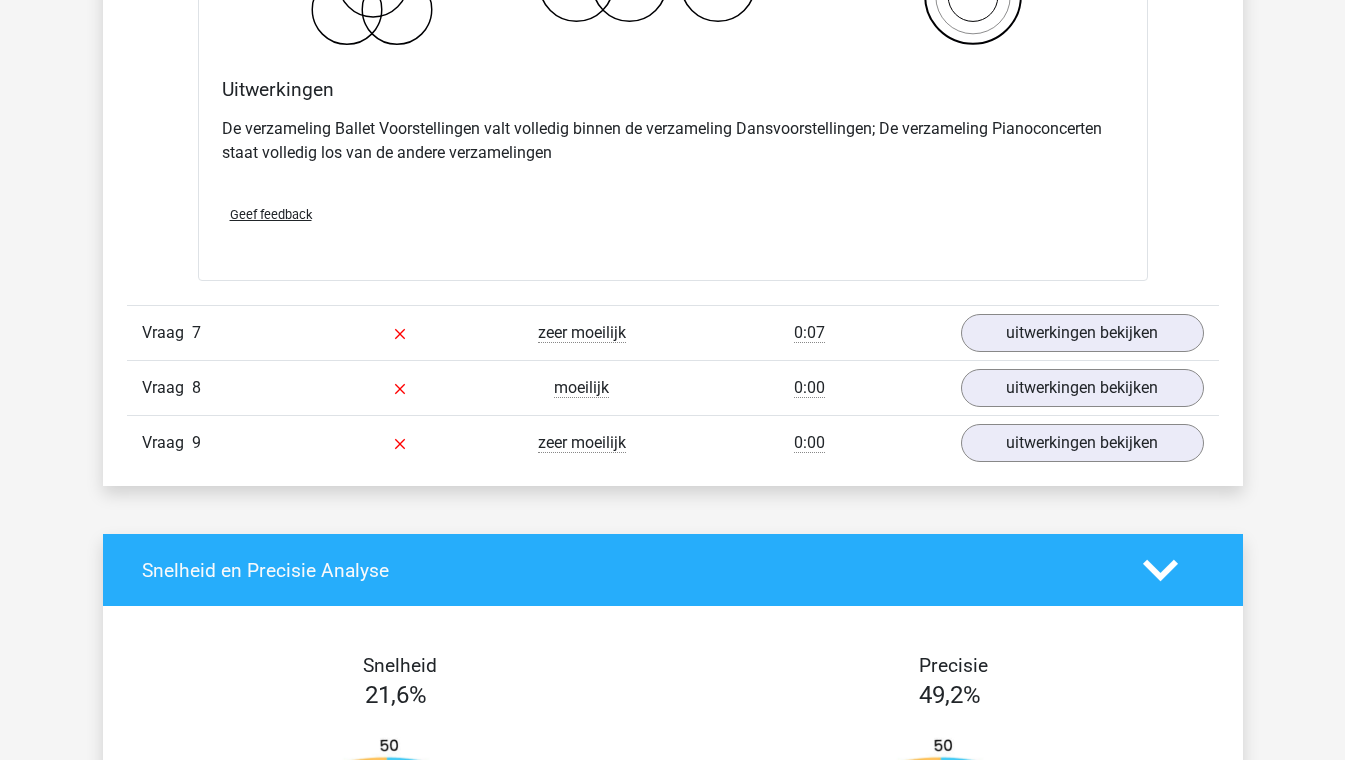scroll, scrollTop: 7602, scrollLeft: 0, axis: vertical 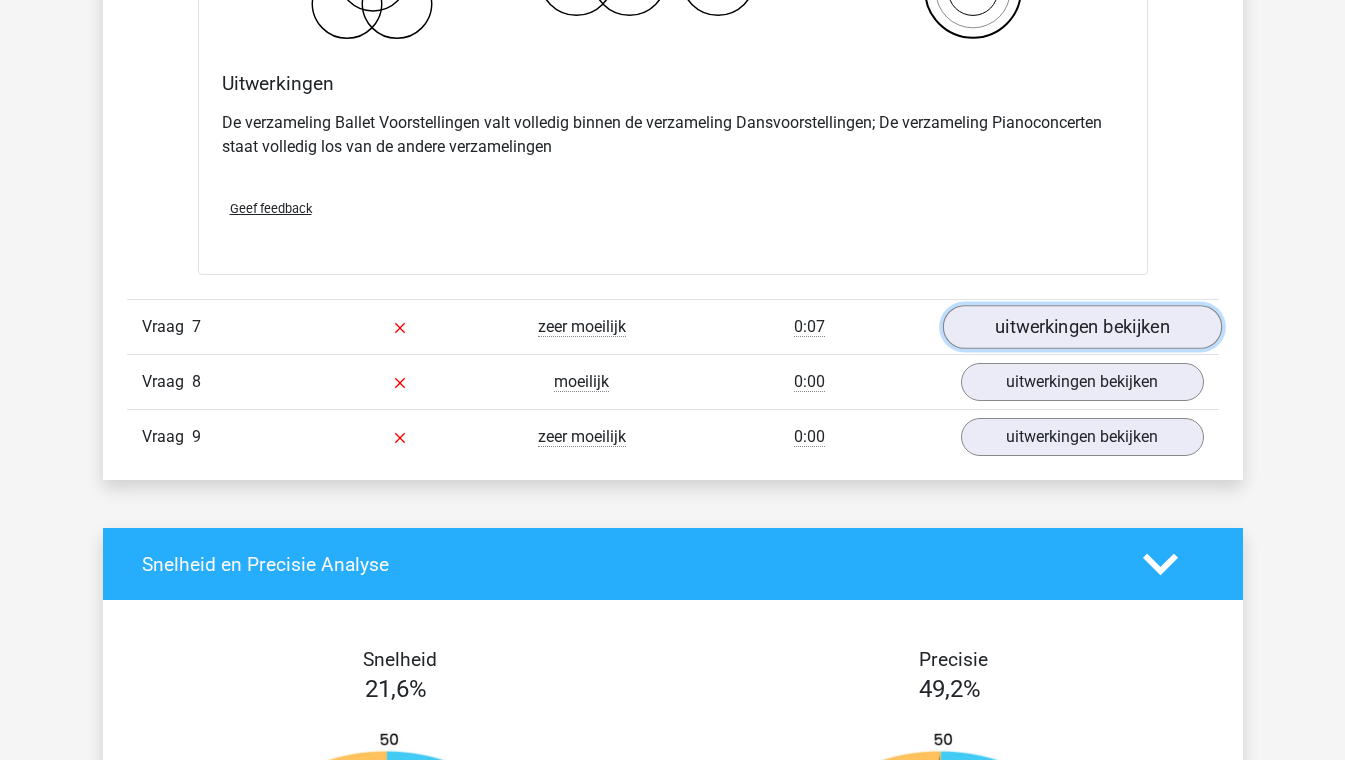 click on "uitwerkingen bekijken" at bounding box center (1081, 327) 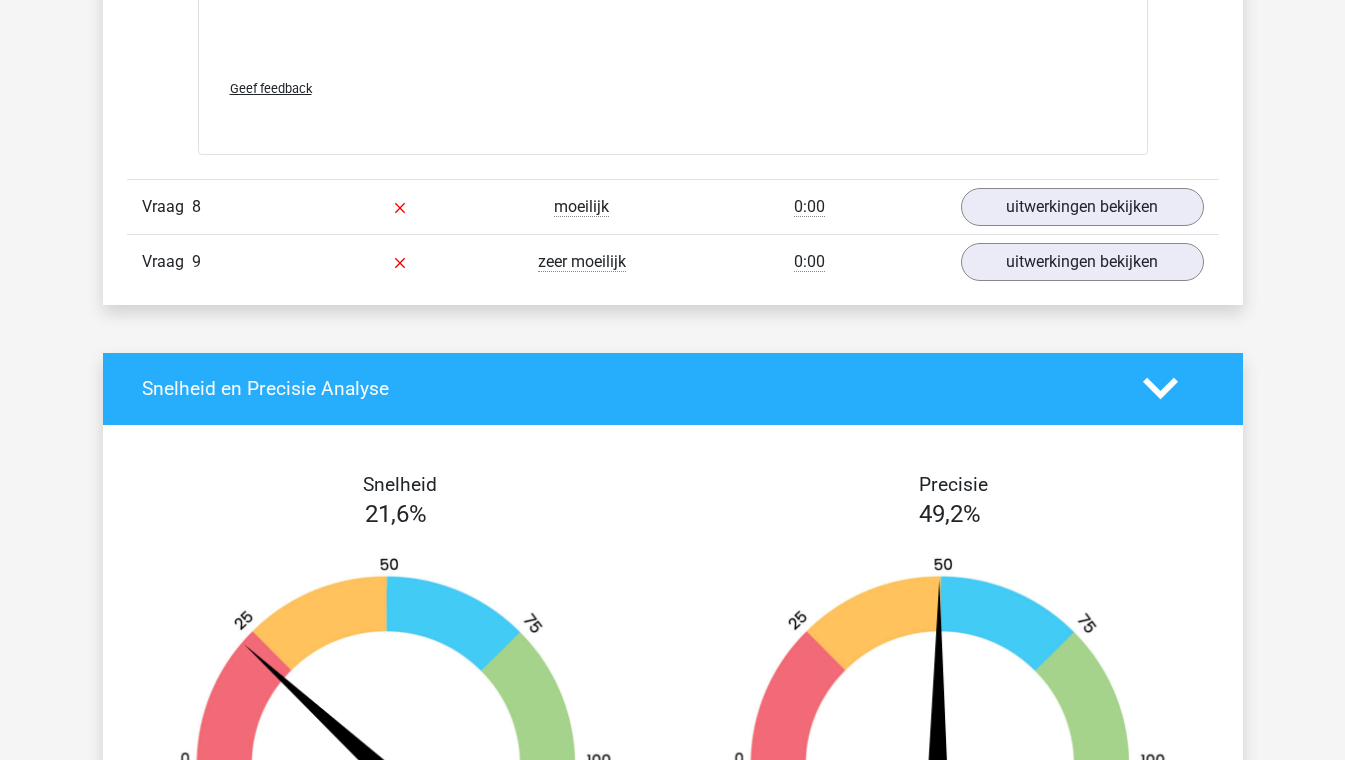 scroll, scrollTop: 9001, scrollLeft: 0, axis: vertical 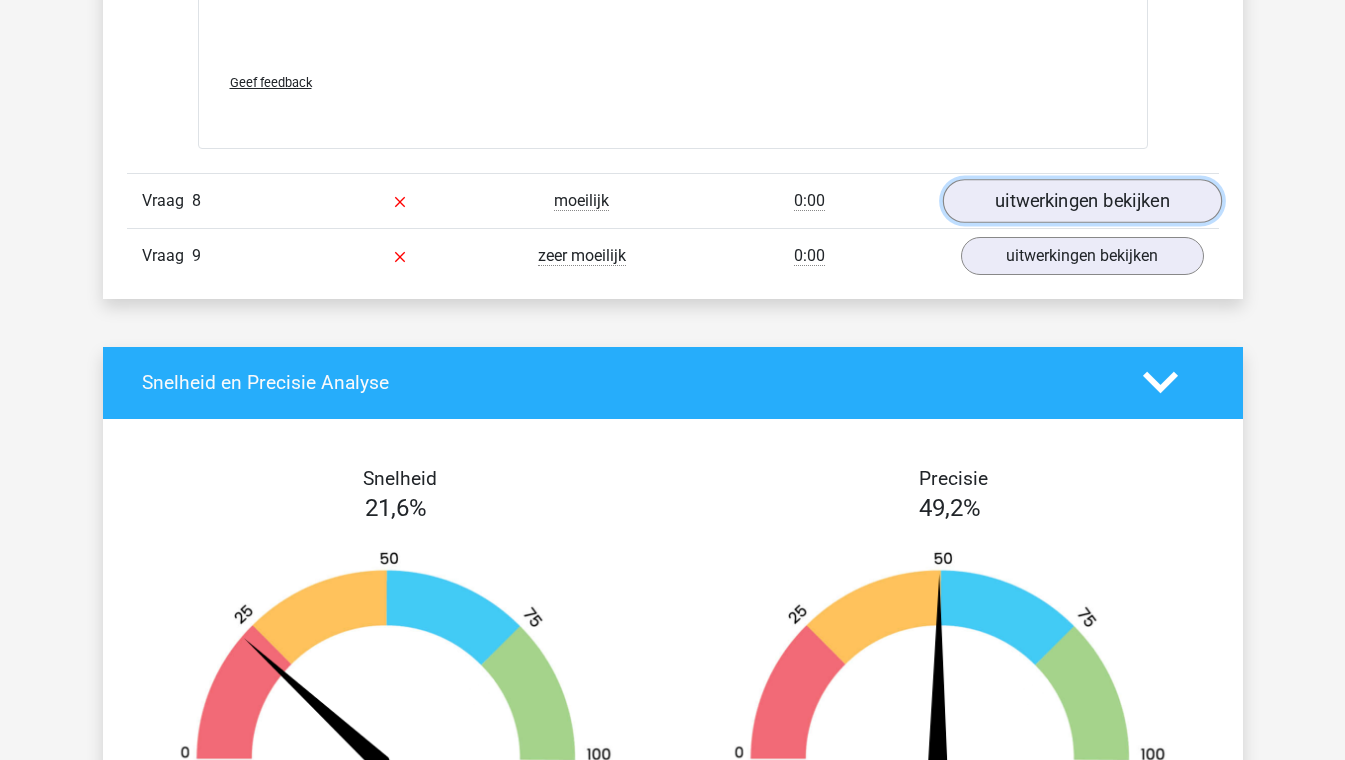 click on "uitwerkingen bekijken" at bounding box center (1081, 201) 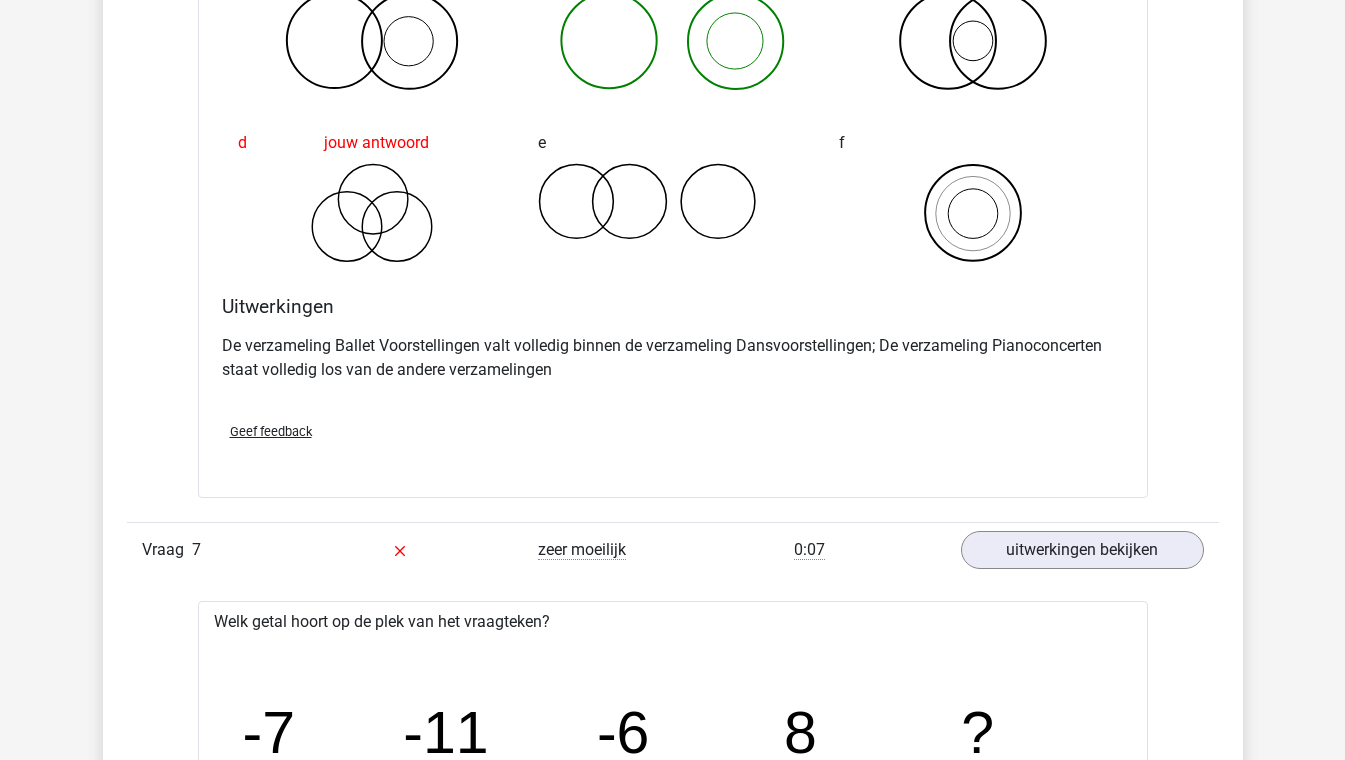 scroll, scrollTop: 7370, scrollLeft: 0, axis: vertical 